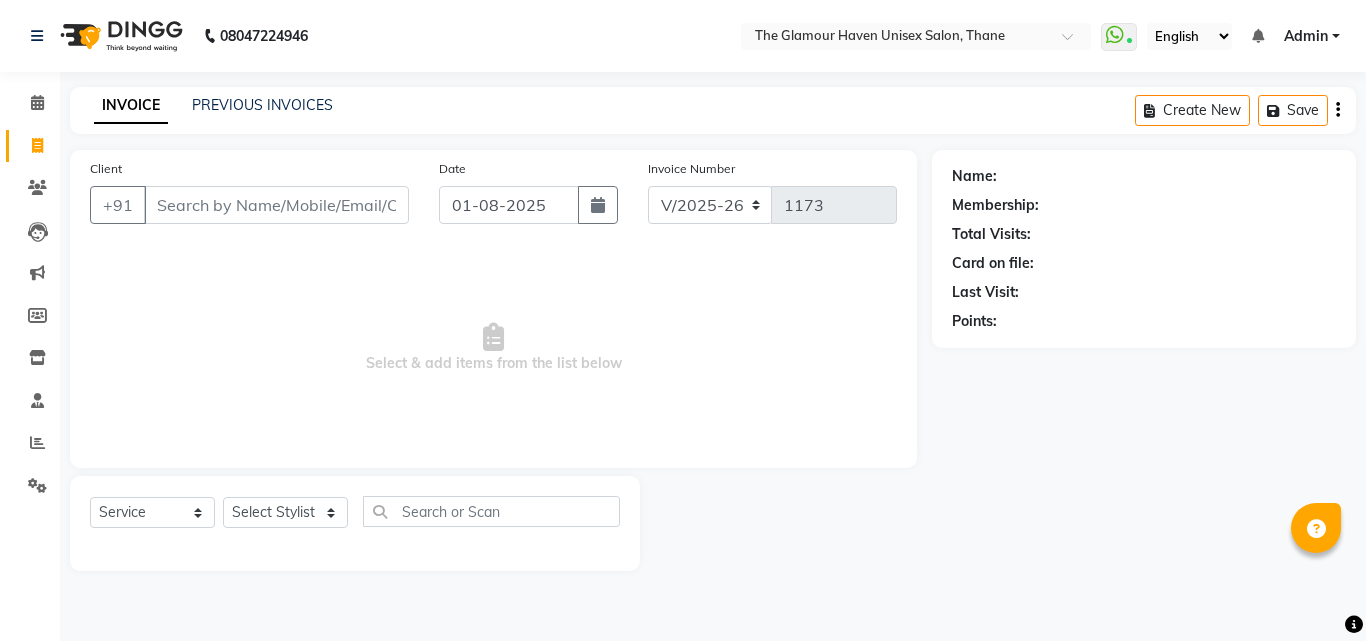 select on "7124" 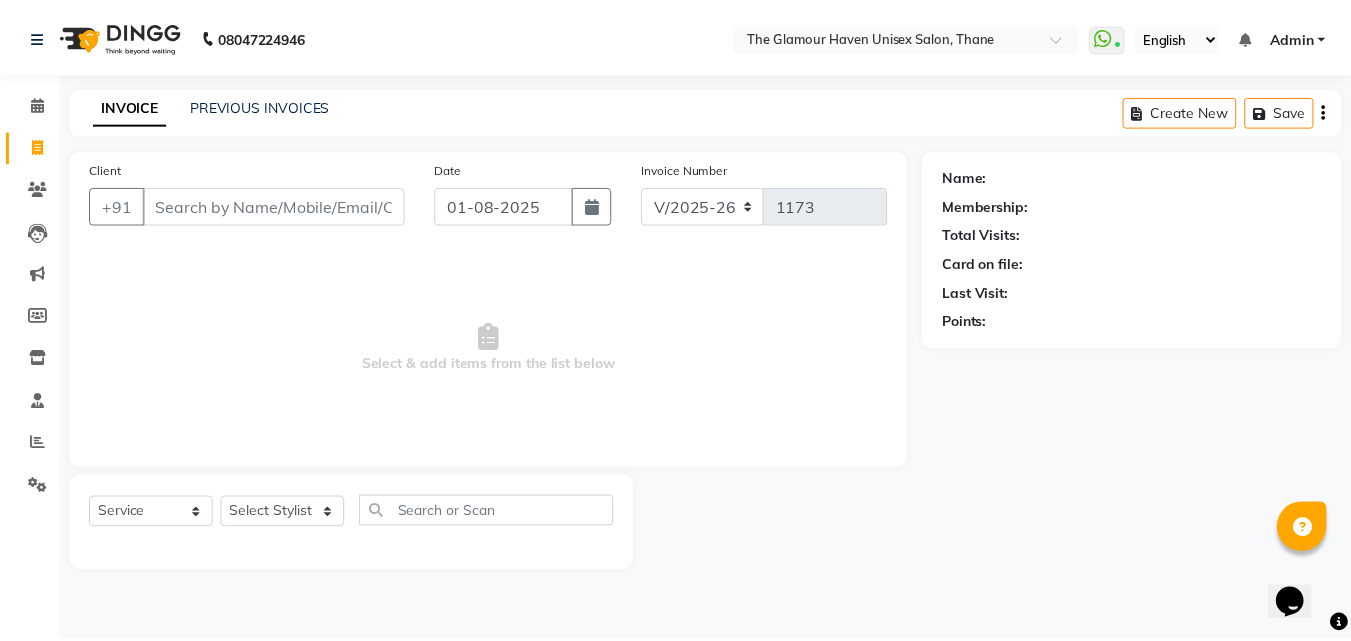 scroll, scrollTop: 0, scrollLeft: 0, axis: both 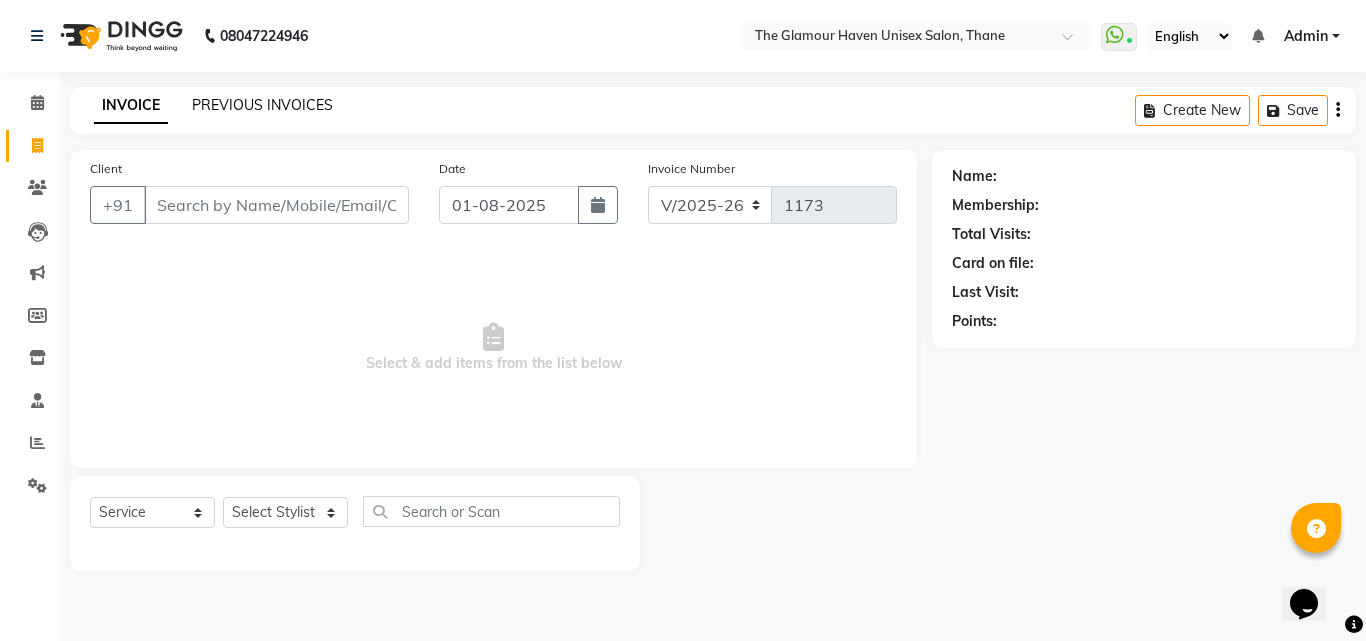 click on "PREVIOUS INVOICES" 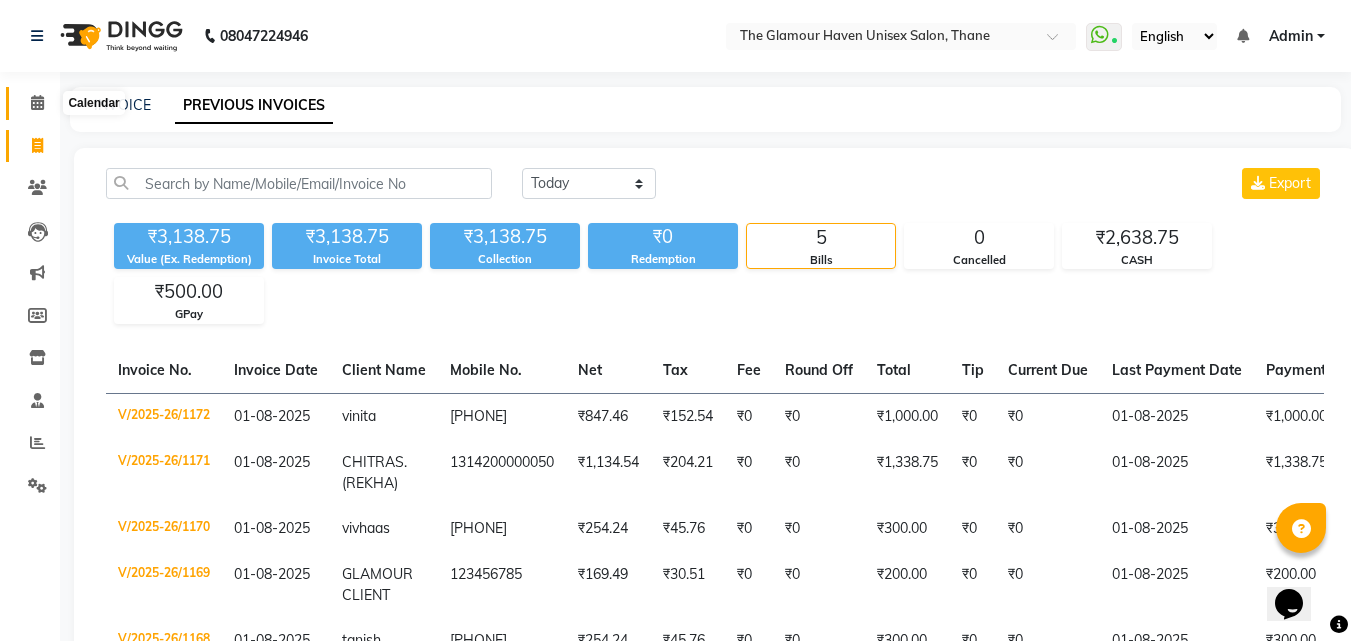 click 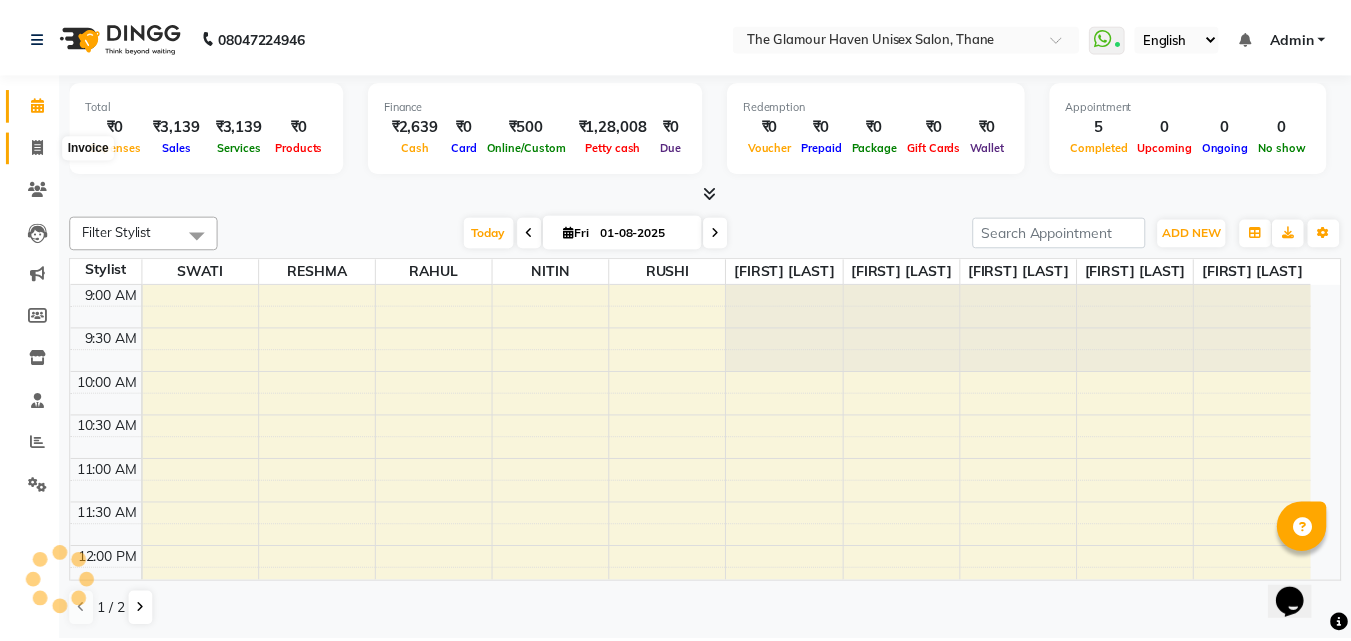 scroll, scrollTop: 617, scrollLeft: 0, axis: vertical 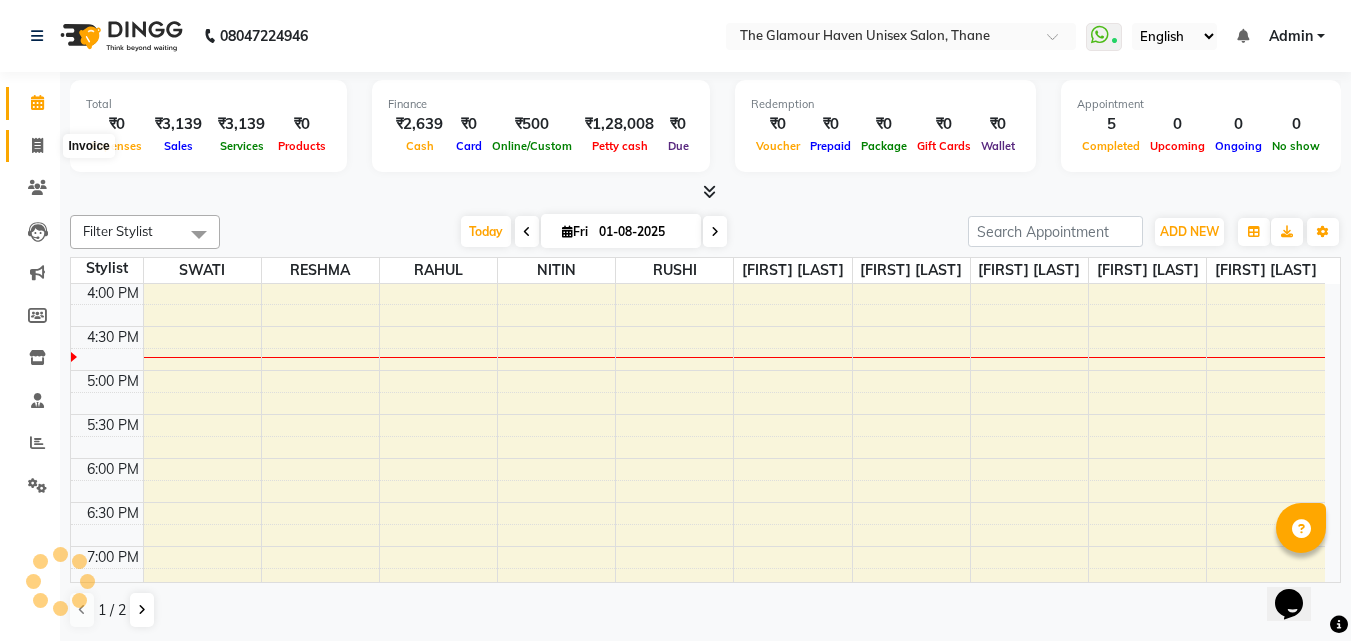 click 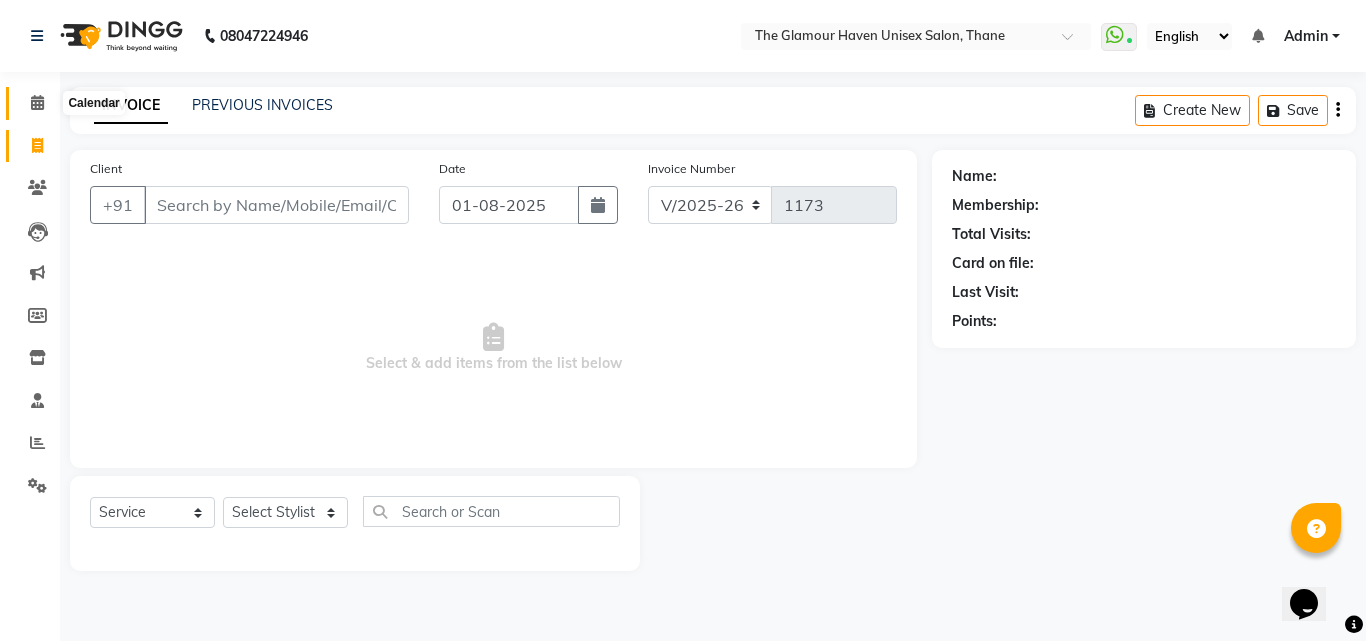 click 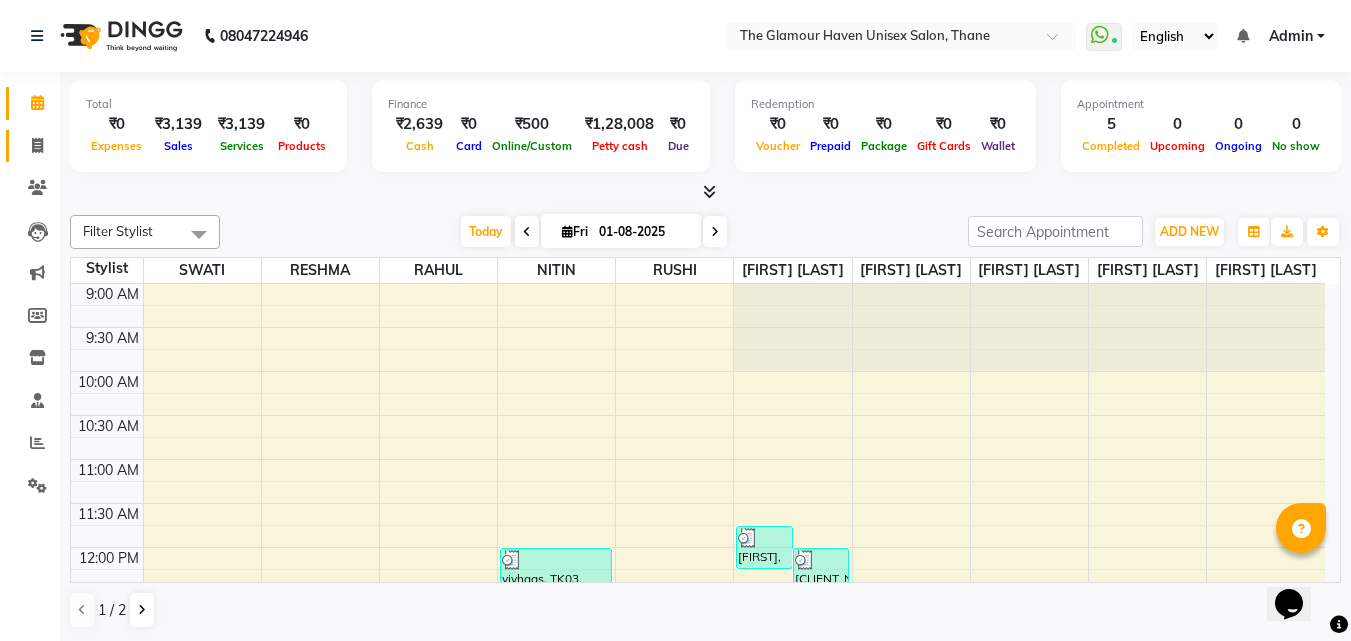 click 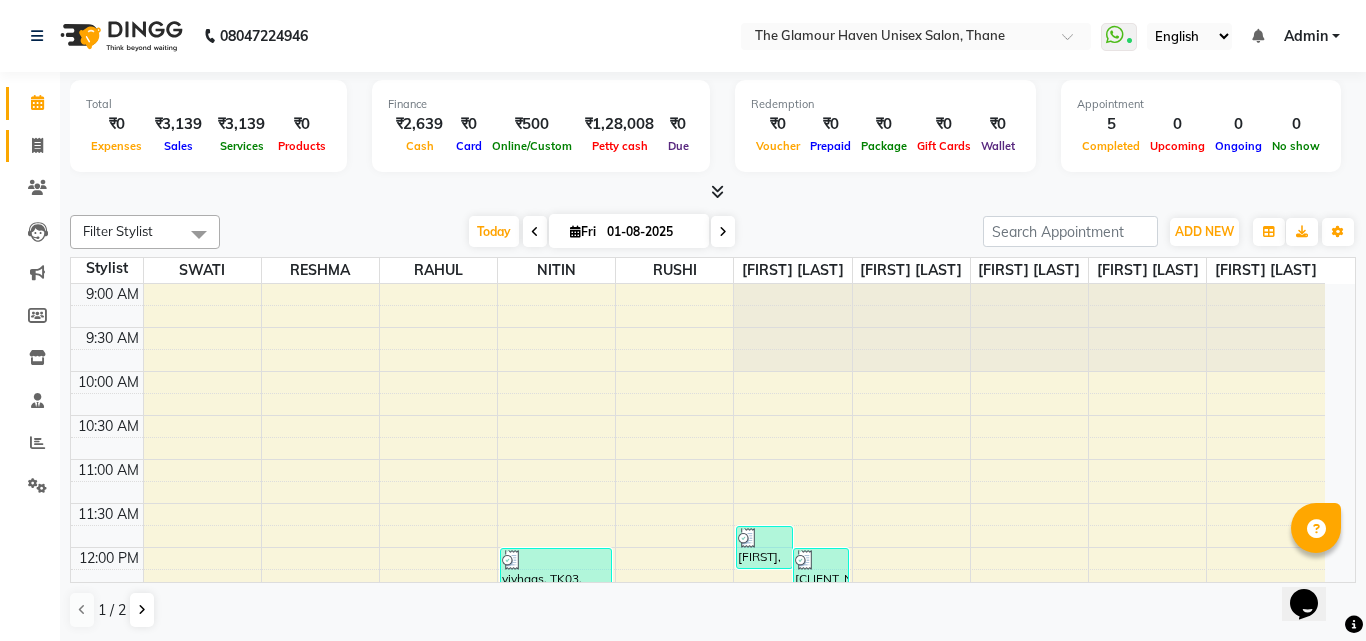 select on "7124" 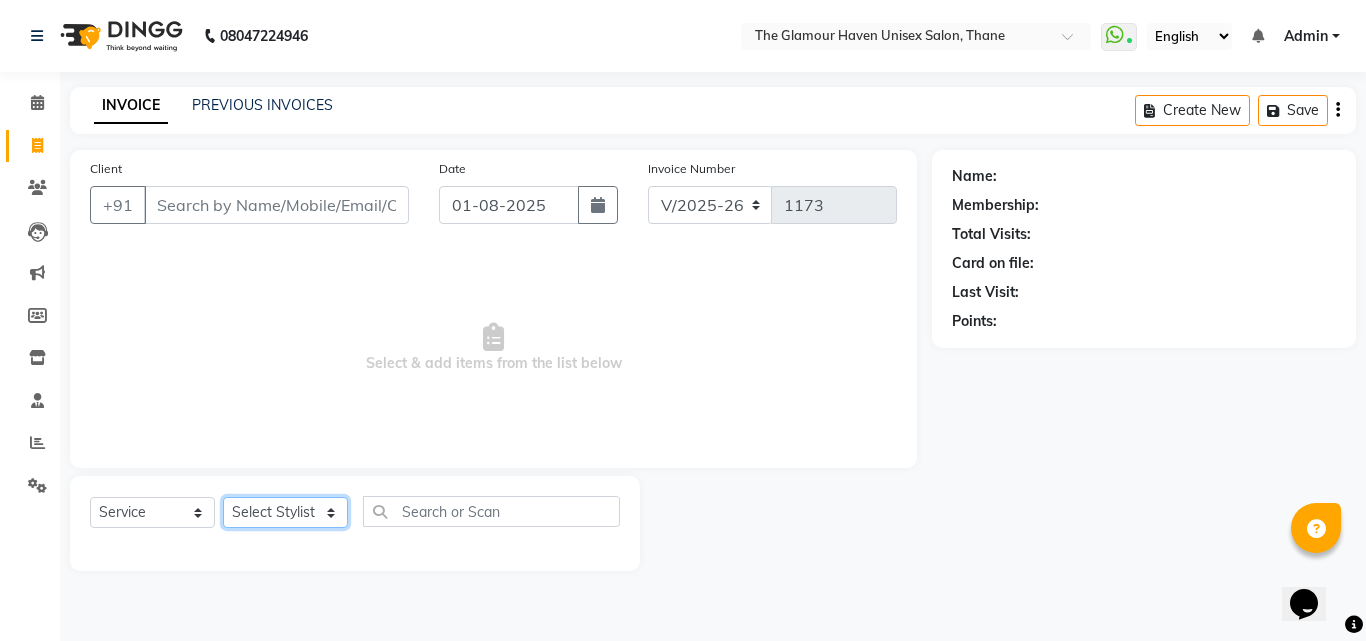 click on "Select Stylist [FIRST] [LAST] [FIRST] [LAST] [FIRST] [LAST] [FIRST] [LAST] [FIRST] [LAST] [FIRST] [LAST] [FIRST] [LAST] [FIRST] [LAST] [FIRST] [LAST] [FIRST] [LAST]" 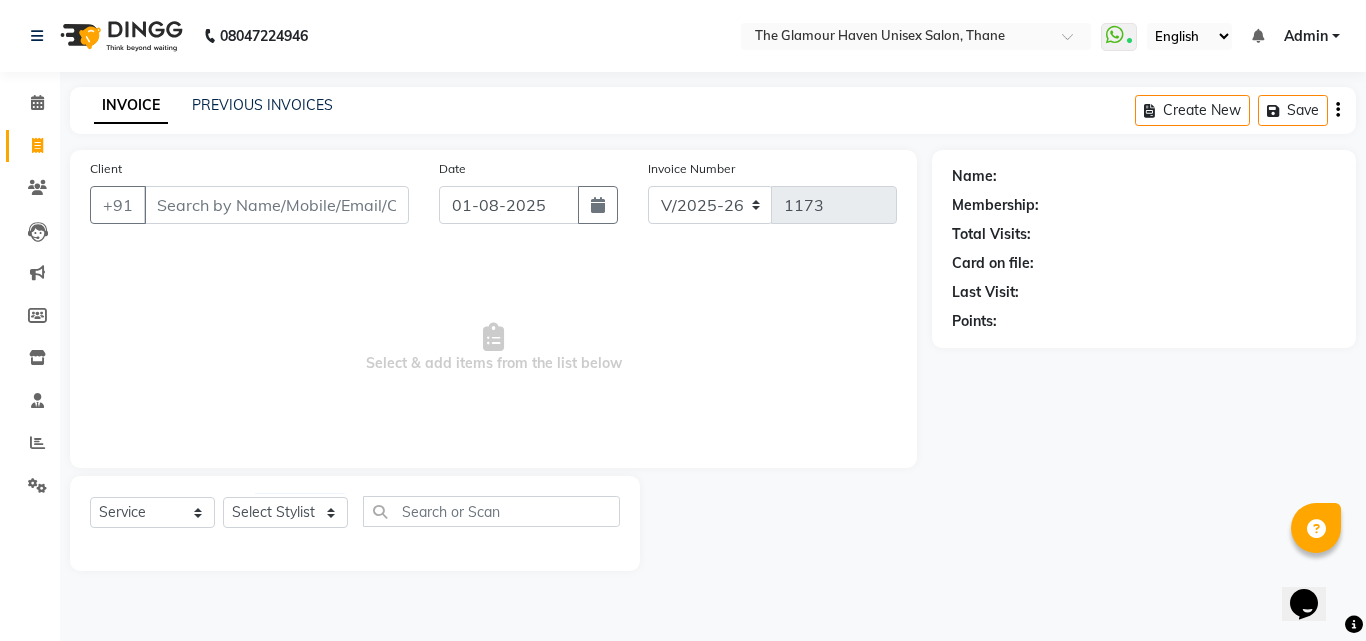 click on "Select & add items from the list below" at bounding box center [493, 348] 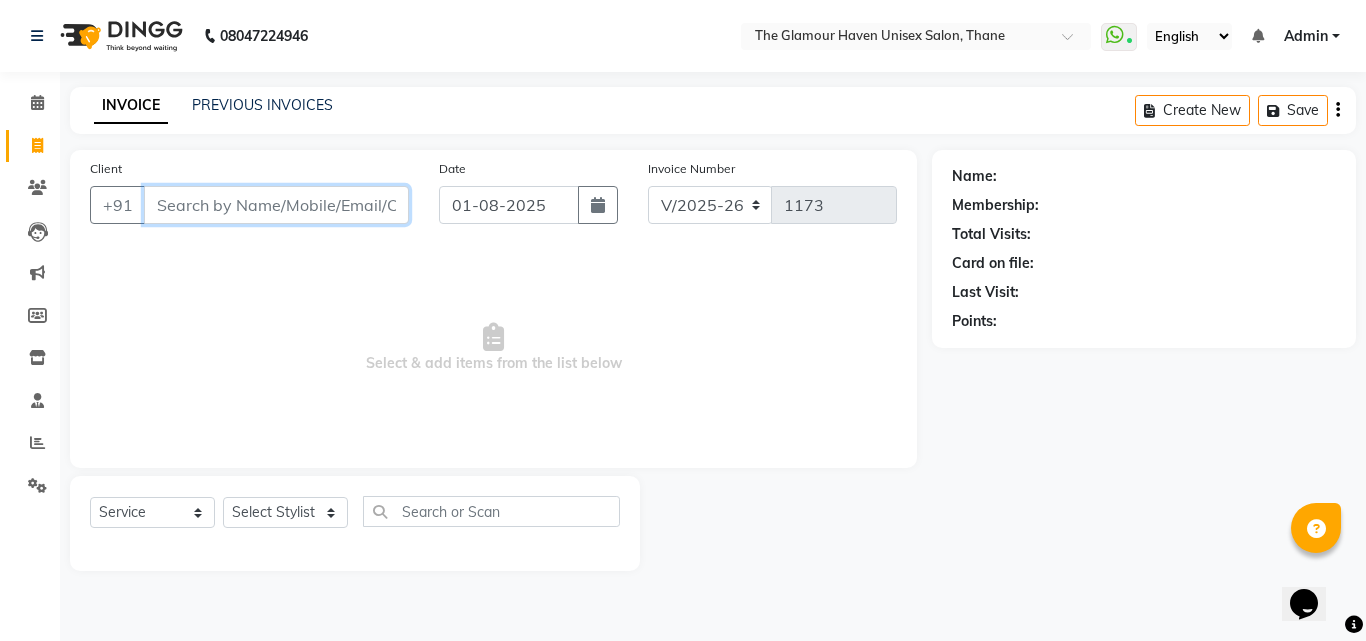paste on "[PHONE]" 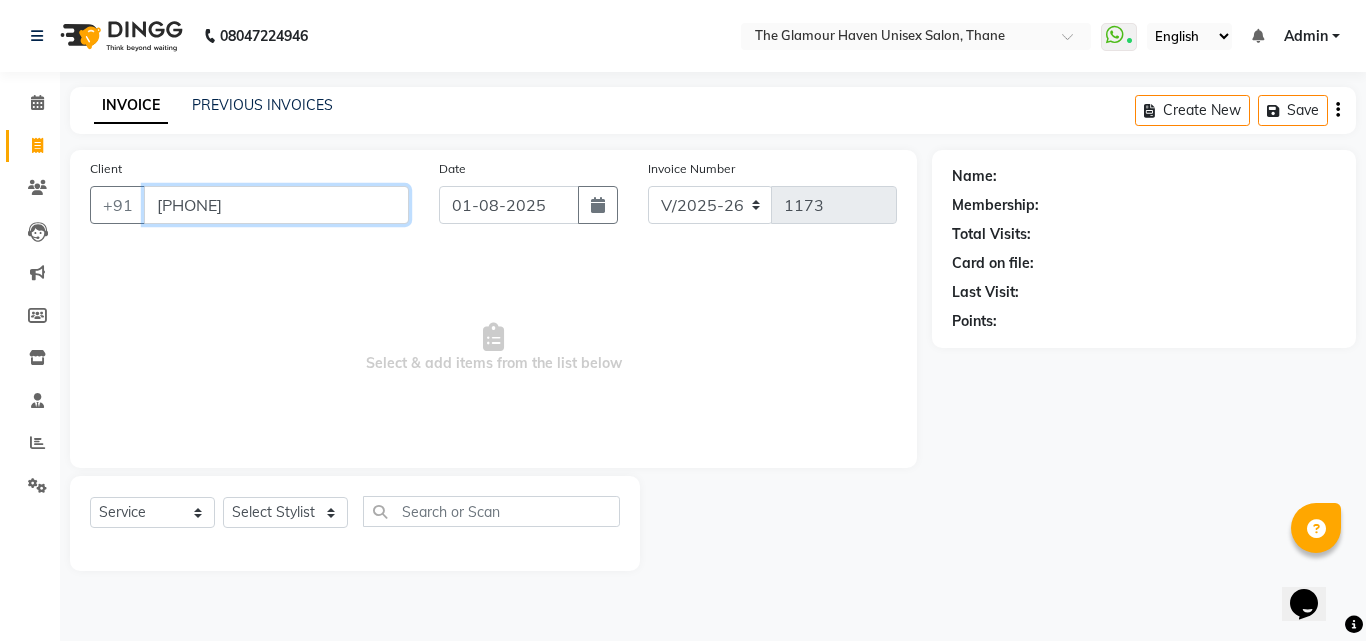 type on "[PHONE]" 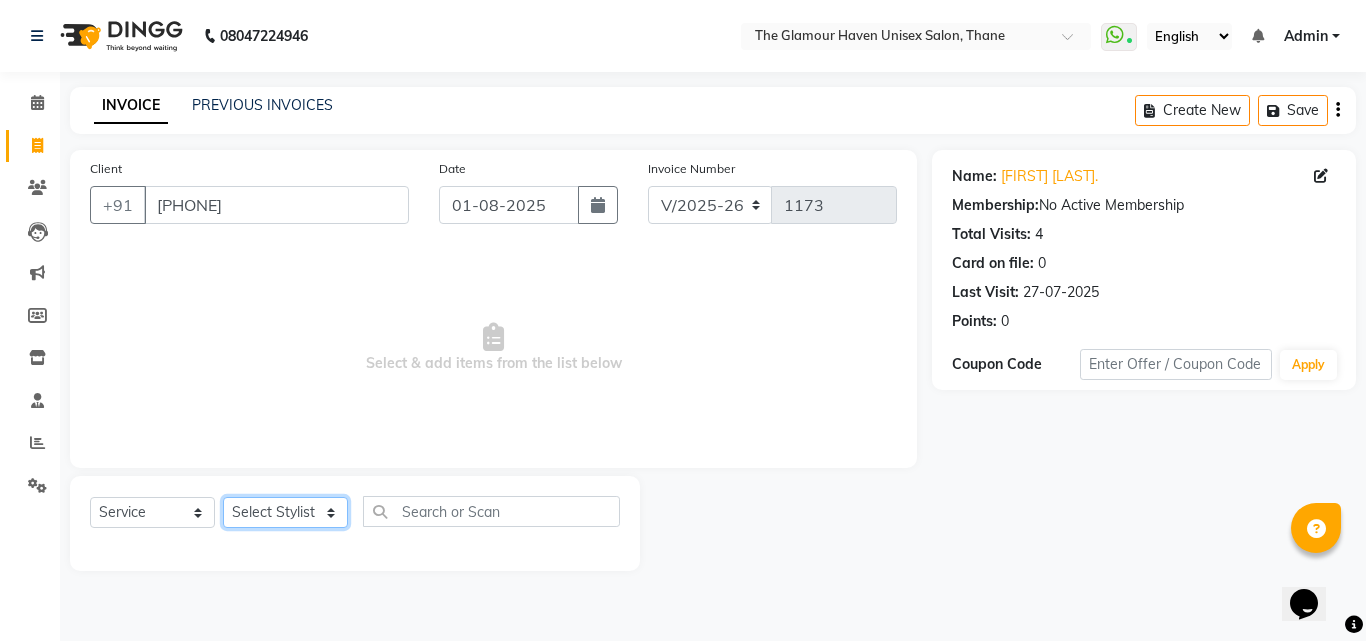 click on "Select Stylist [FIRST] [LAST] [FIRST] [LAST] [FIRST] [LAST] [FIRST] [LAST] [FIRST] [LAST] [FIRST] [LAST] [FIRST] [LAST] [FIRST] [LAST] [FIRST] [LAST] [FIRST] [LAST]" 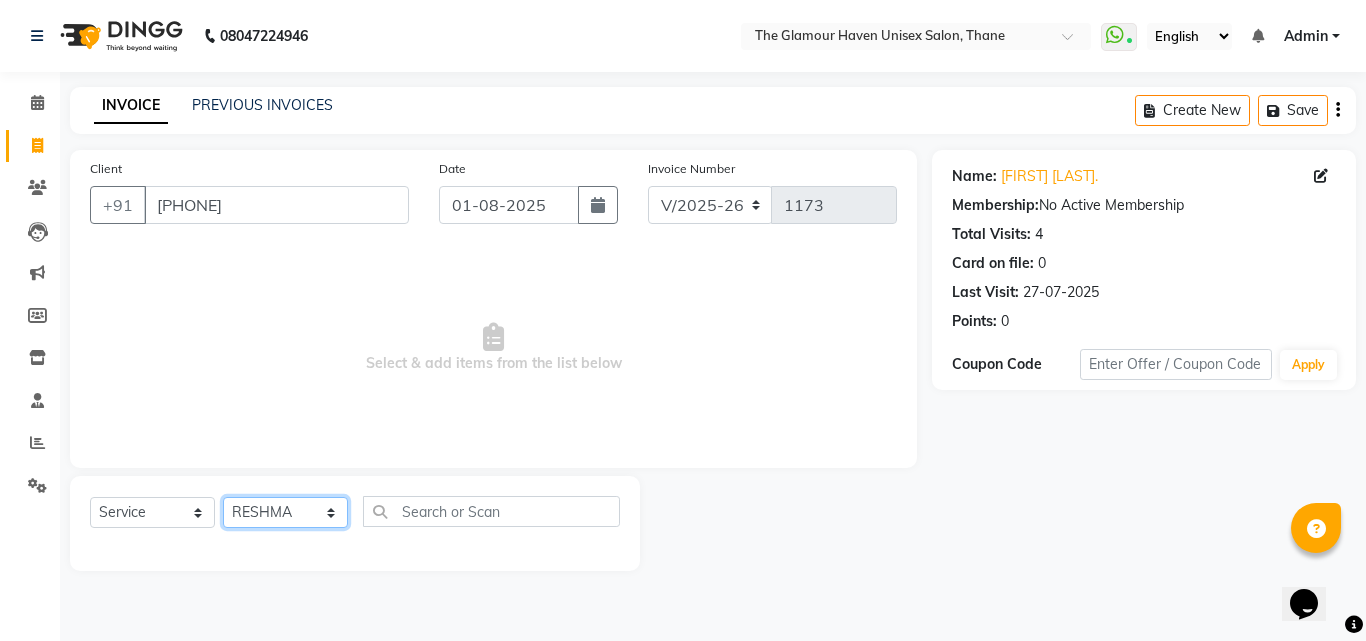 click on "Select Stylist [FIRST] [LAST] [FIRST] [LAST] [FIRST] [LAST] [FIRST] [LAST] [FIRST] [LAST] [FIRST] [LAST] [FIRST] [LAST] [FIRST] [LAST] [FIRST] [LAST] [FIRST] [LAST]" 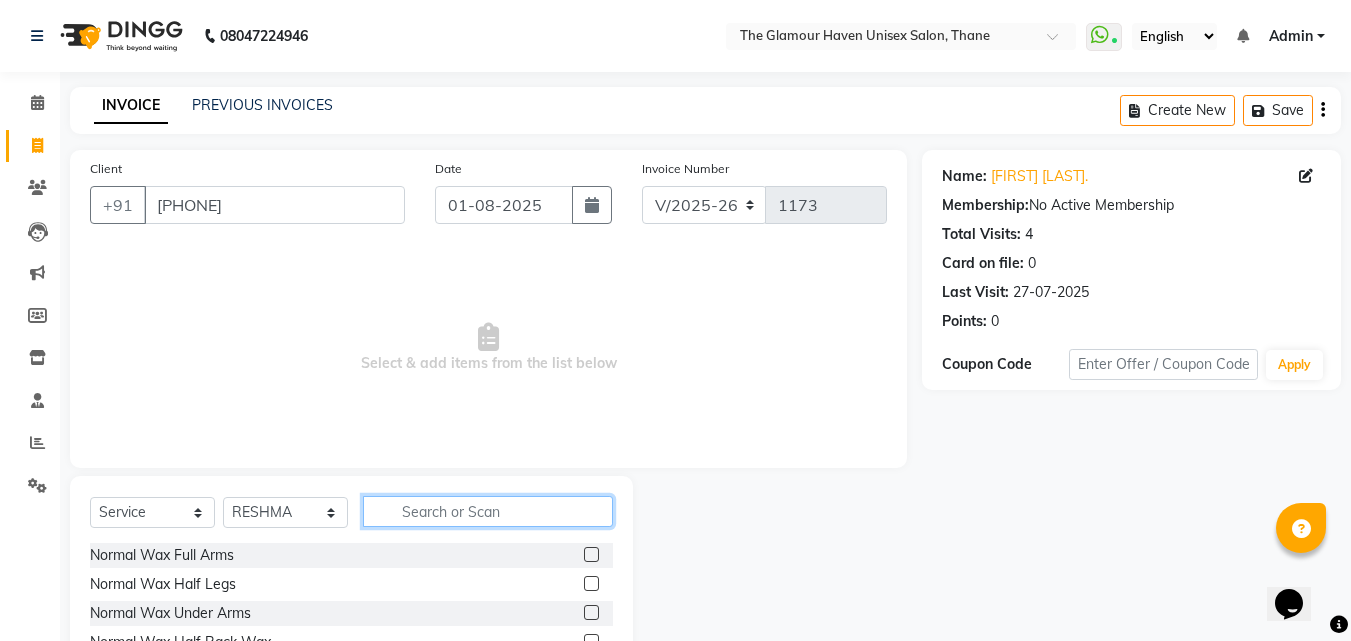 click 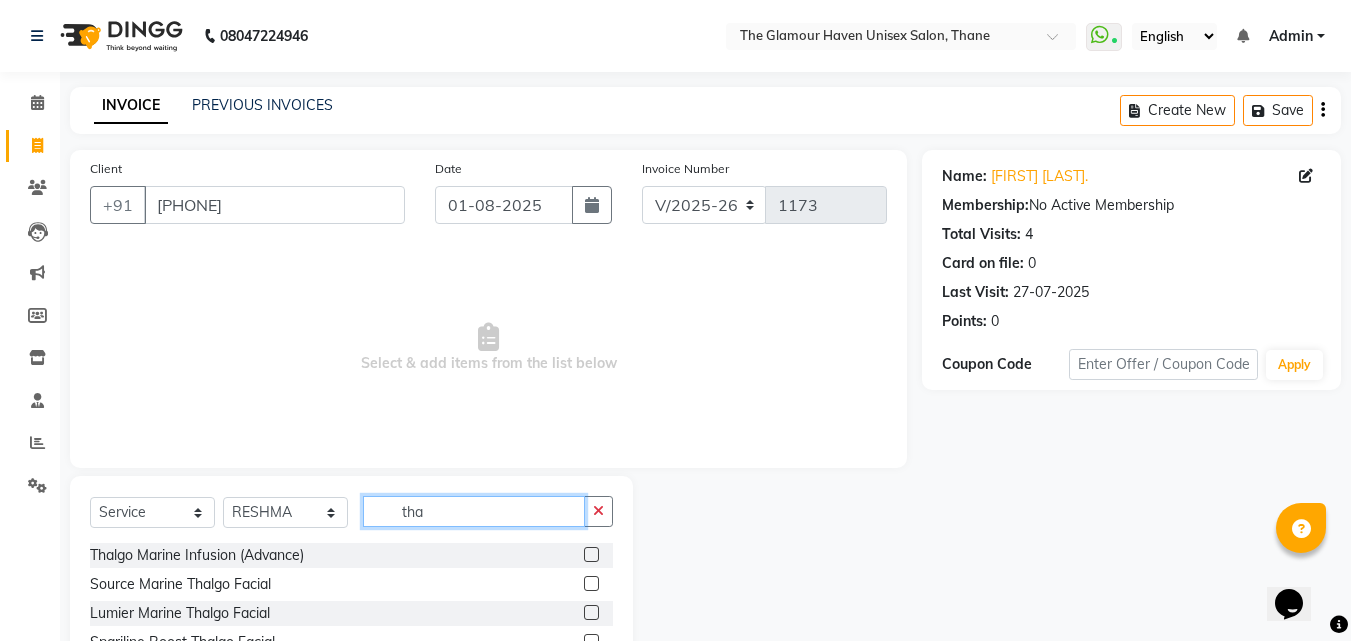 type on "tha" 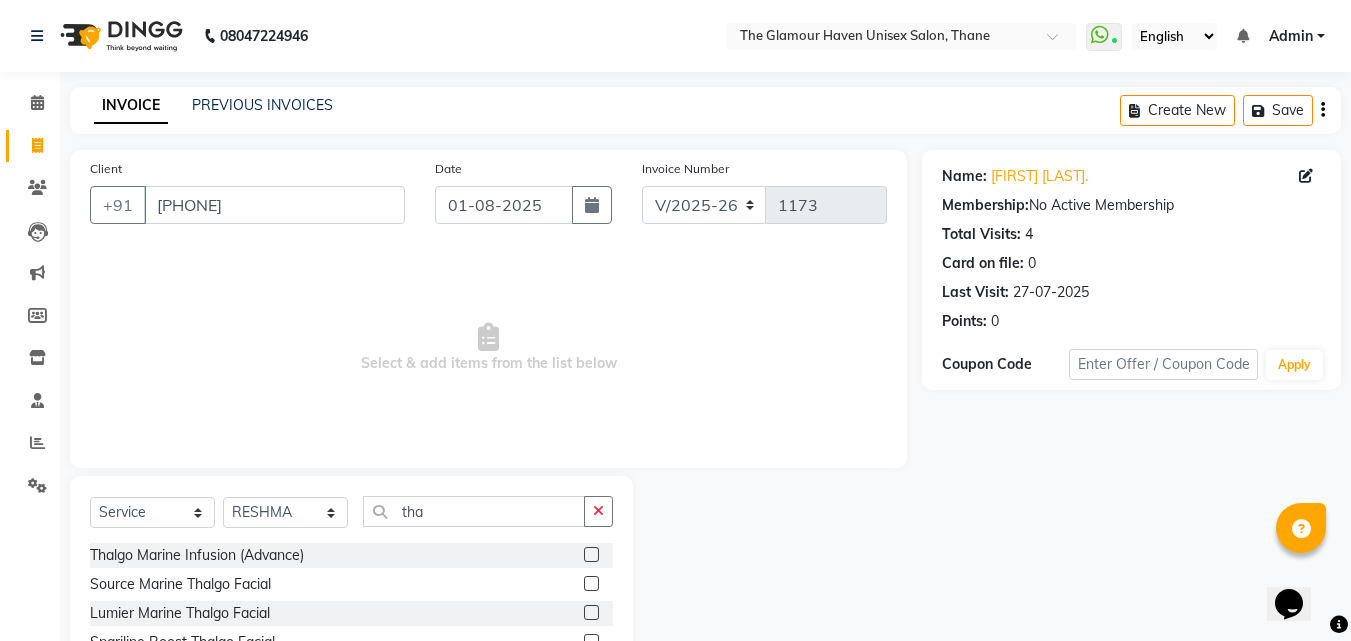 click 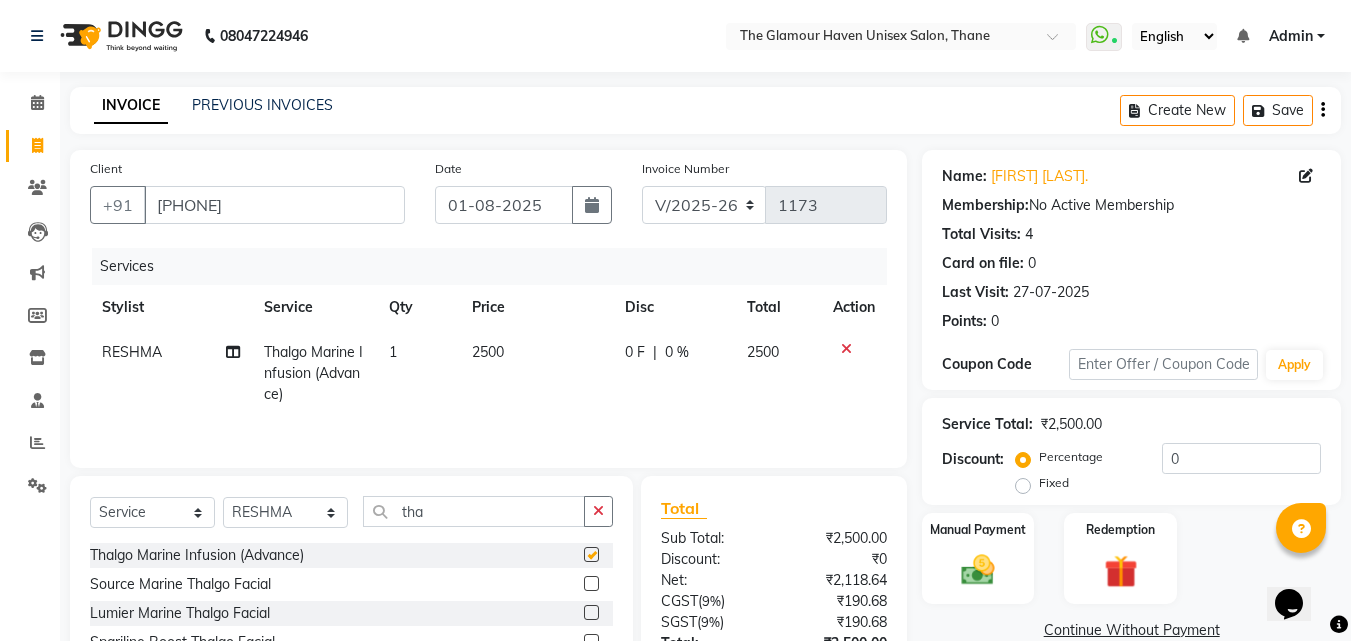 checkbox on "false" 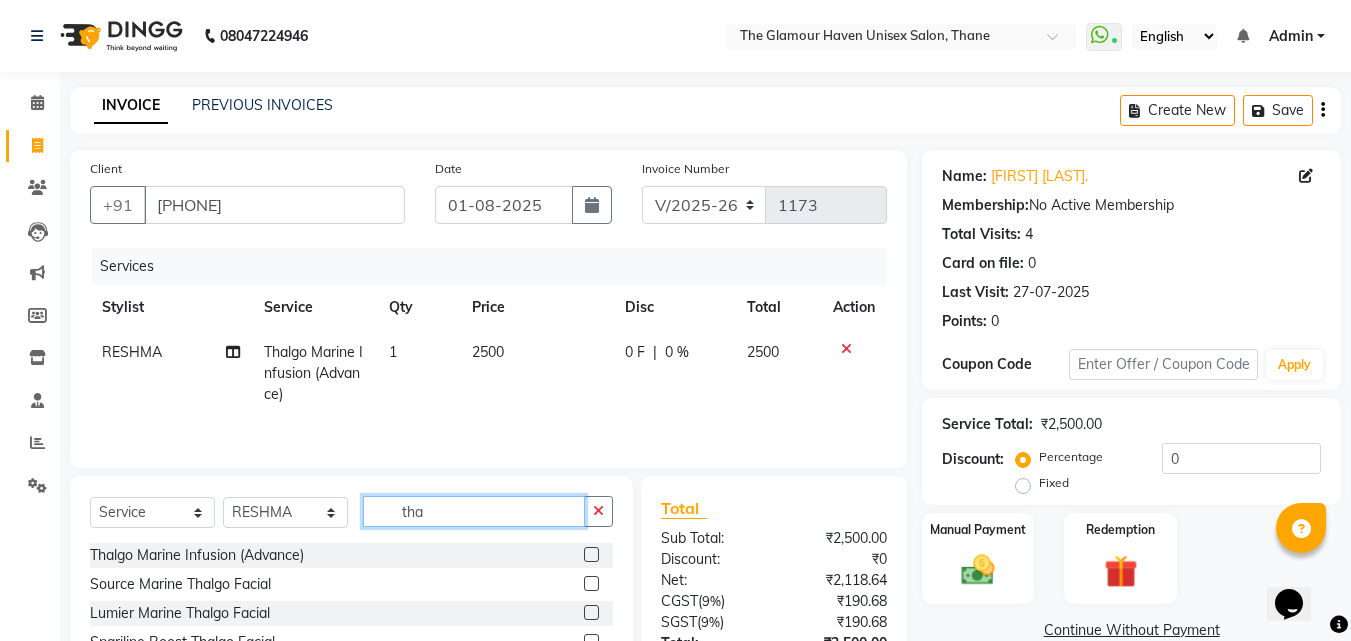 click on "tha" 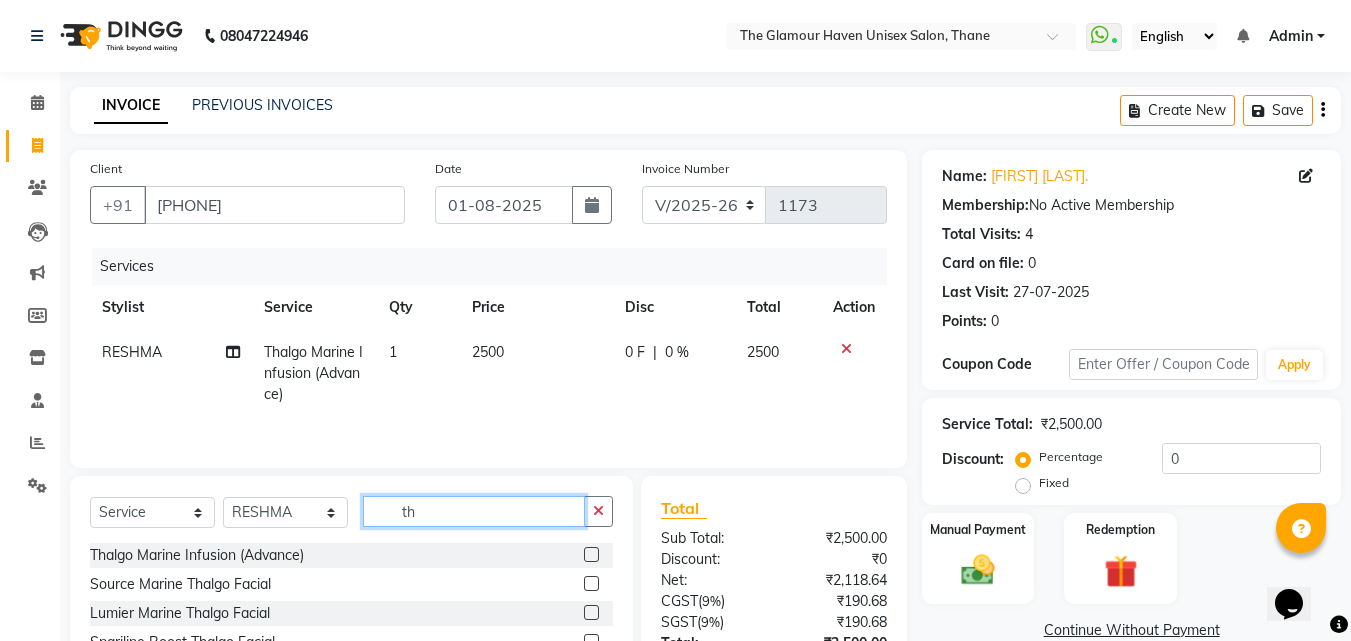 type on "t" 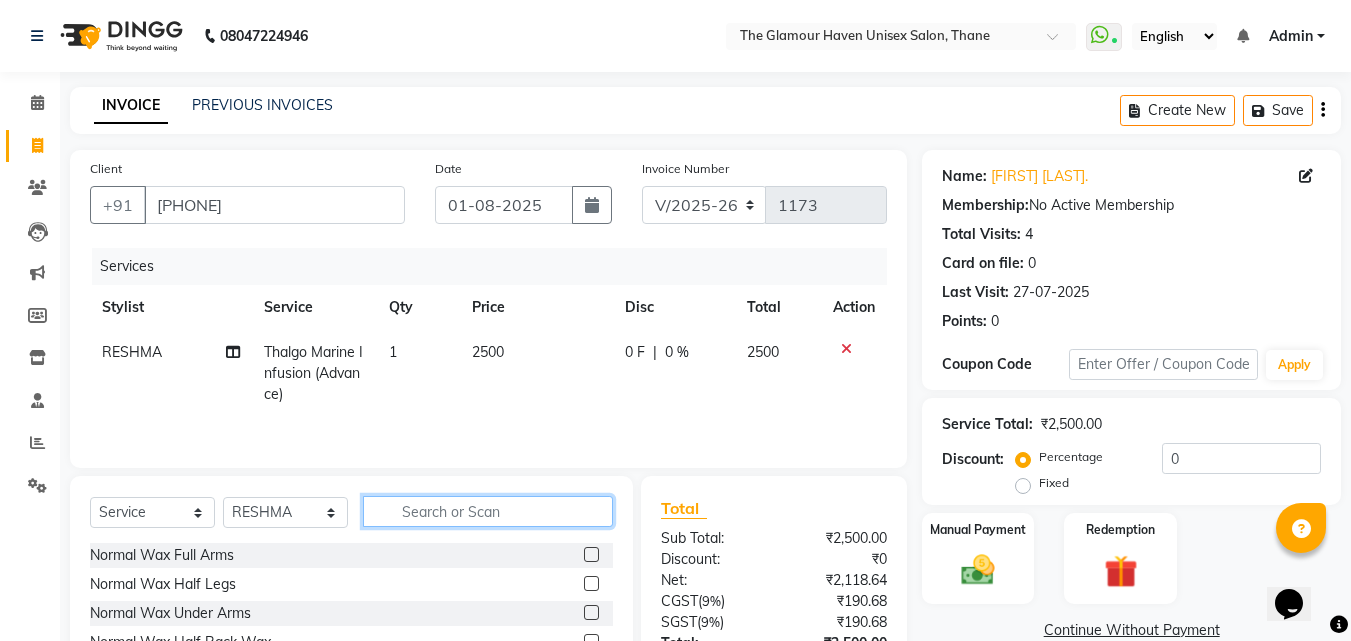 type 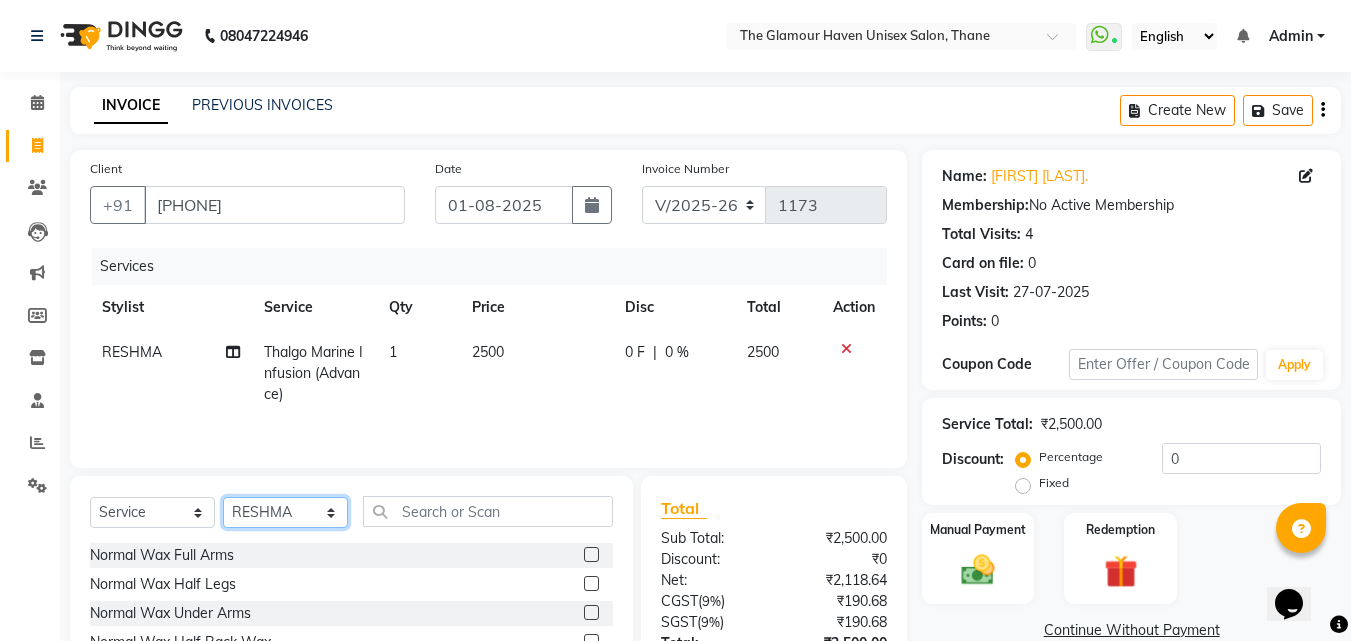 click on "Select Stylist [FIRST] [LAST] [FIRST] [LAST] [FIRST] [LAST] [FIRST] [LAST] [FIRST] [LAST] [FIRST] [LAST] [FIRST] [LAST] [FIRST] [LAST] [FIRST] [LAST] [FIRST] [LAST]" 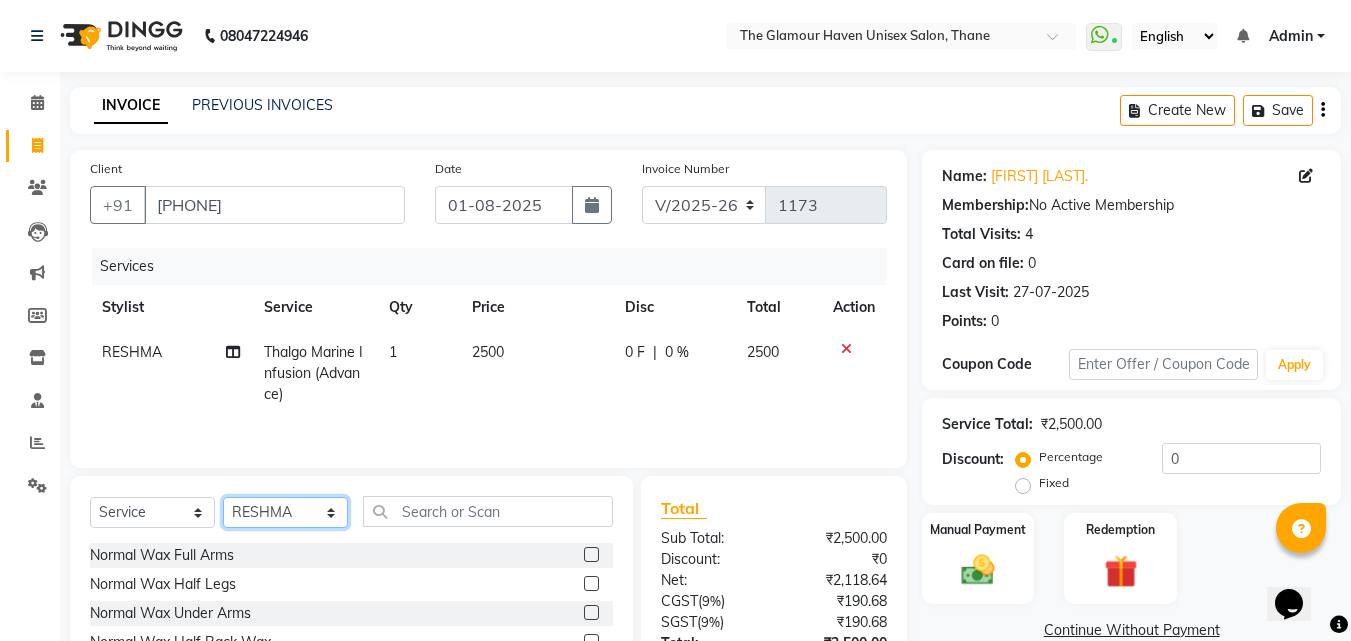select on "59913" 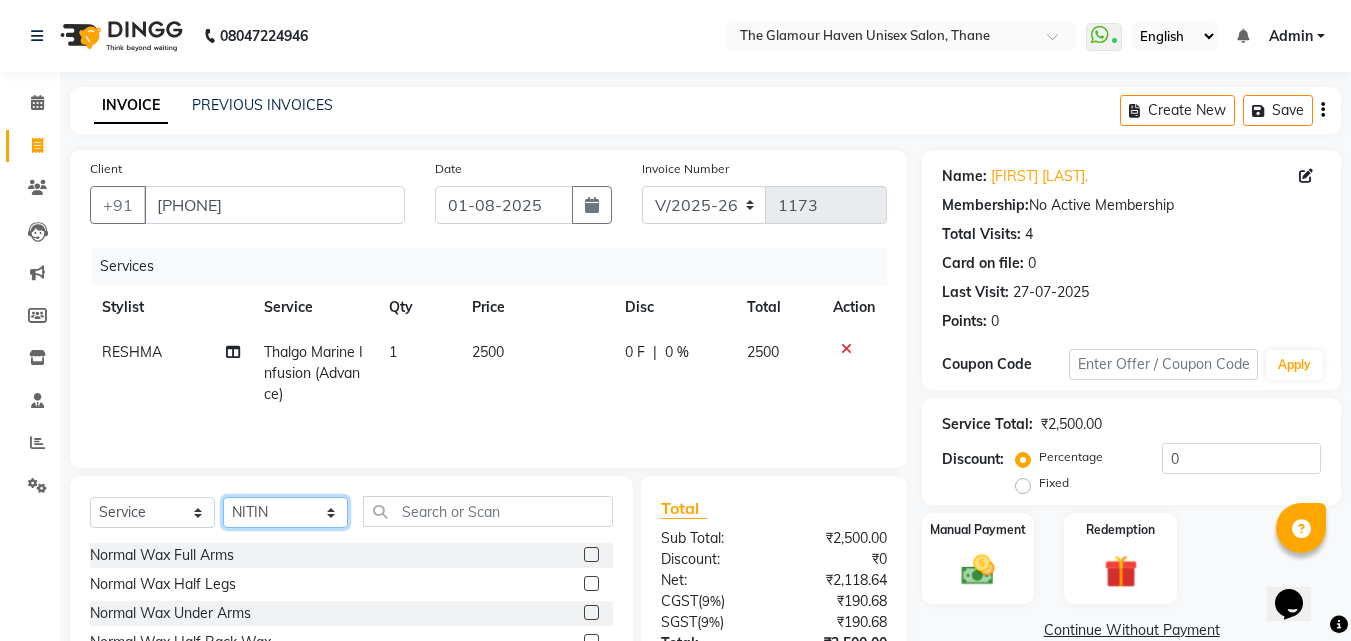 click on "Select Stylist [FIRST] [LAST] [FIRST] [LAST] [FIRST] [LAST] [FIRST] [LAST] [FIRST] [LAST] [FIRST] [LAST] [FIRST] [LAST] [FIRST] [LAST] [FIRST] [LAST] [FIRST] [LAST]" 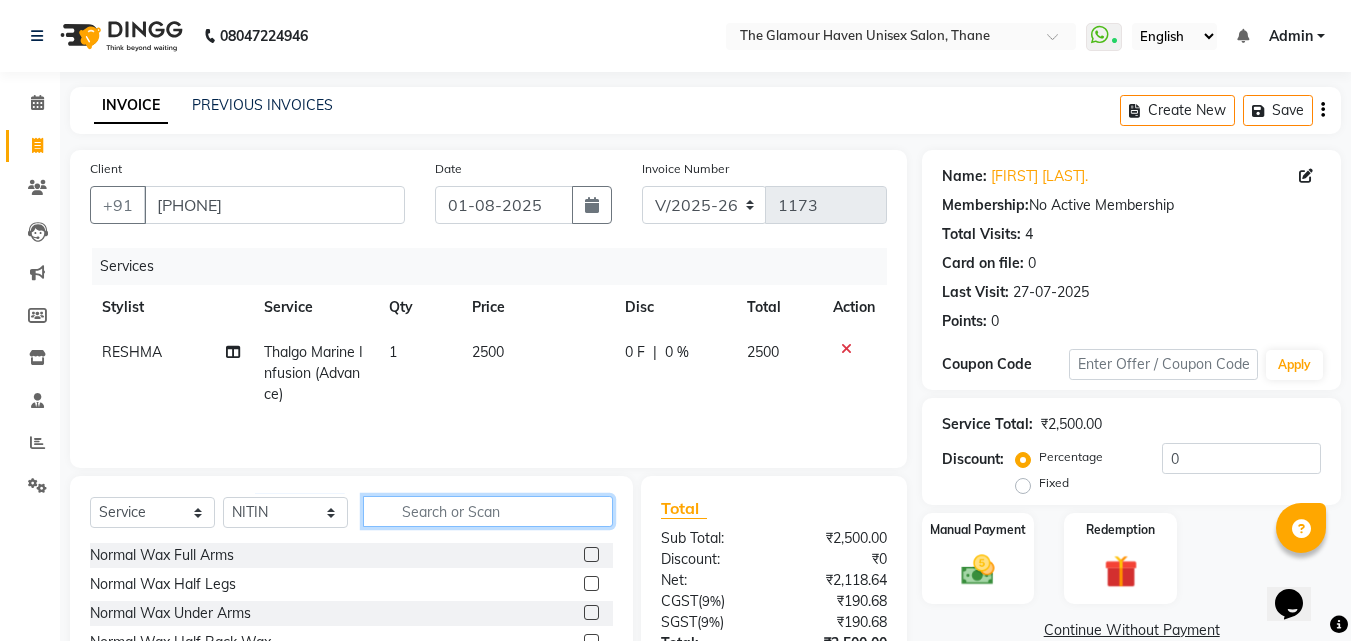 click 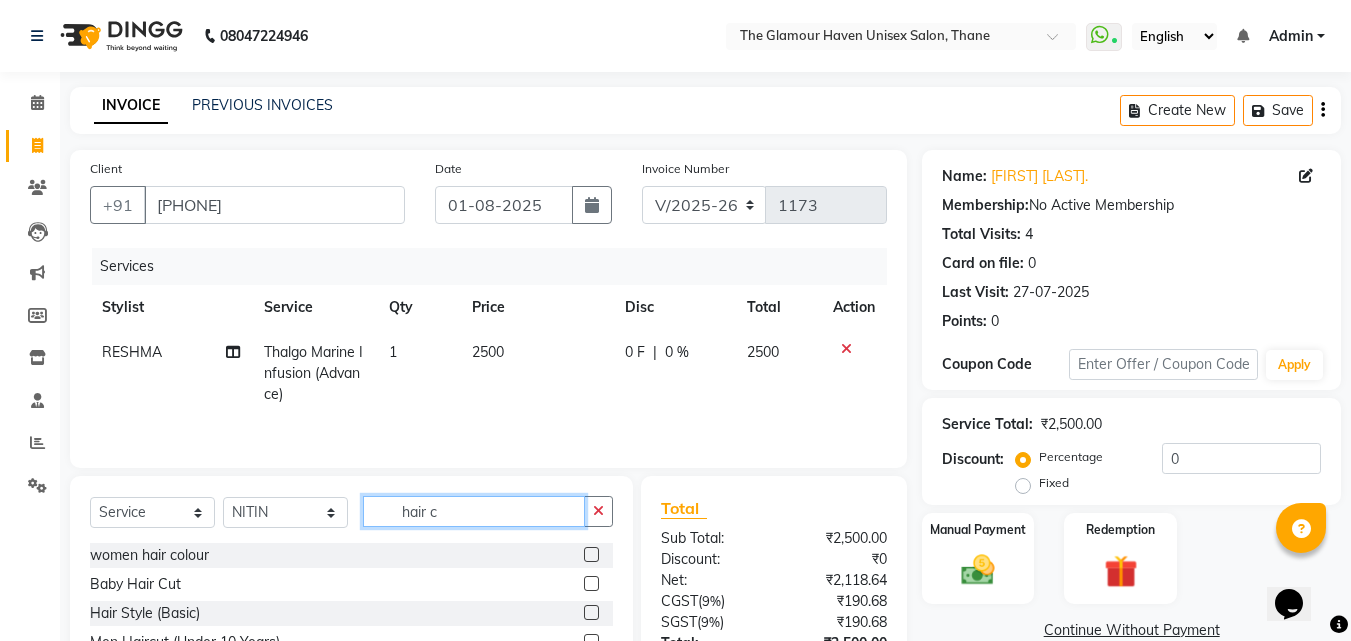 scroll, scrollTop: 100, scrollLeft: 0, axis: vertical 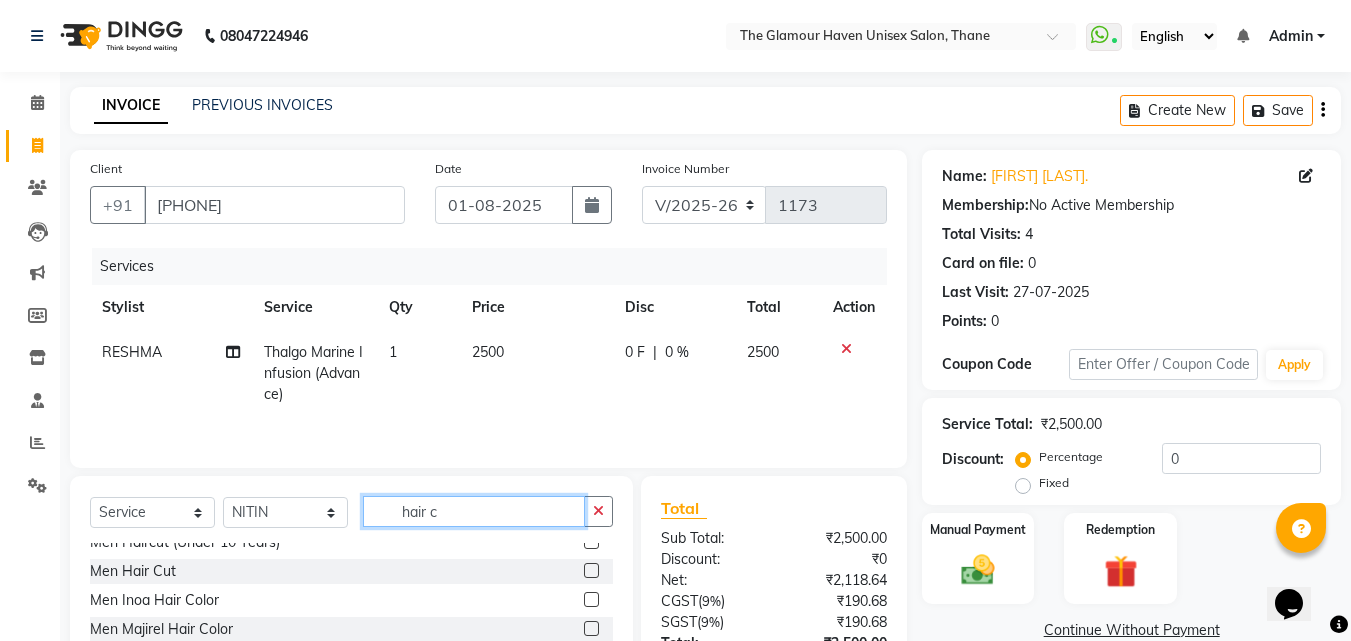 type on "hair c" 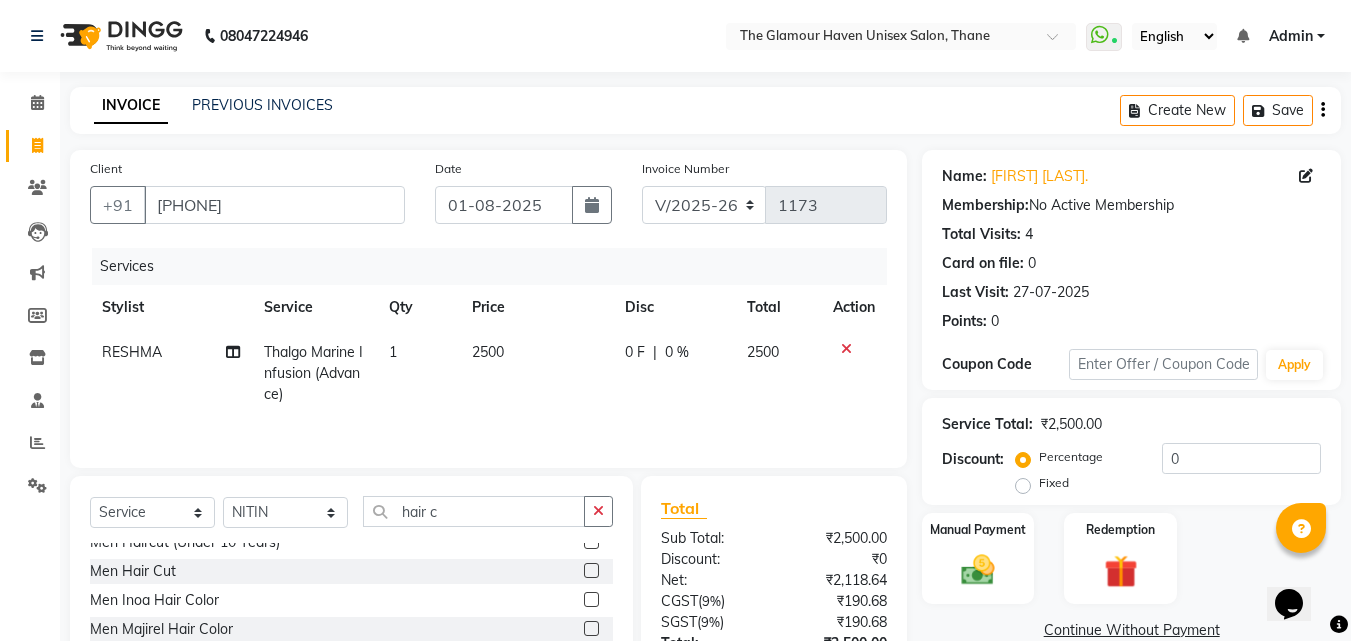 click 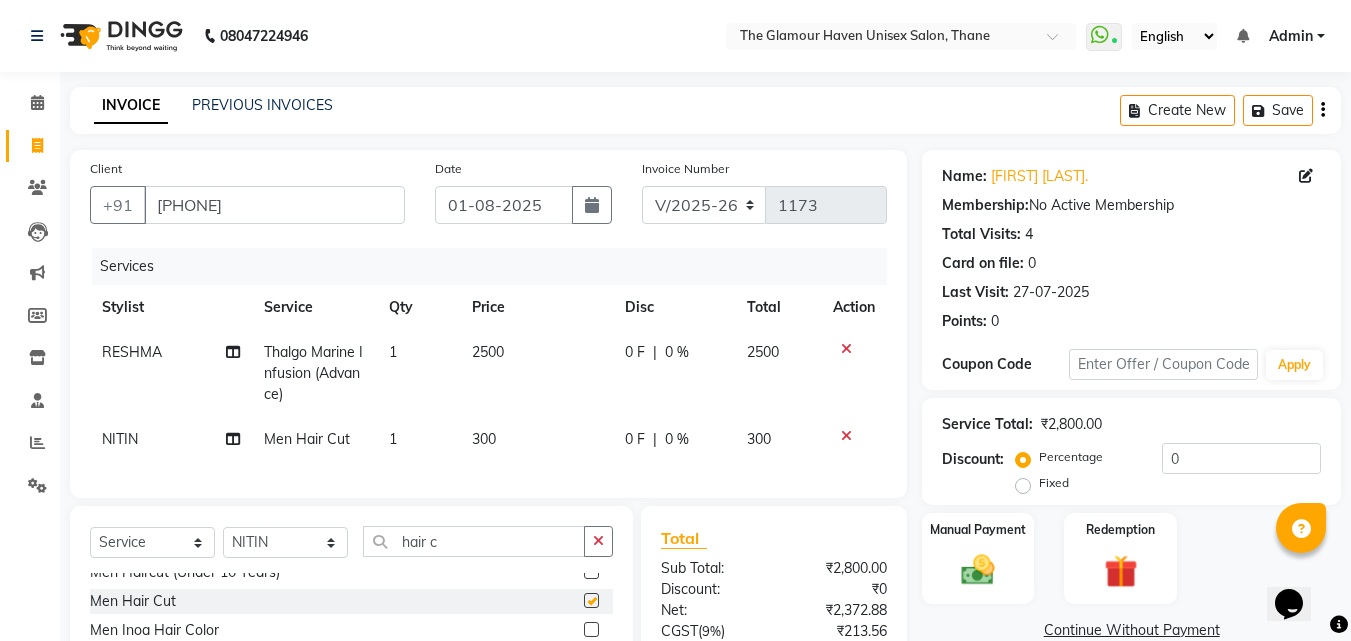 checkbox on "false" 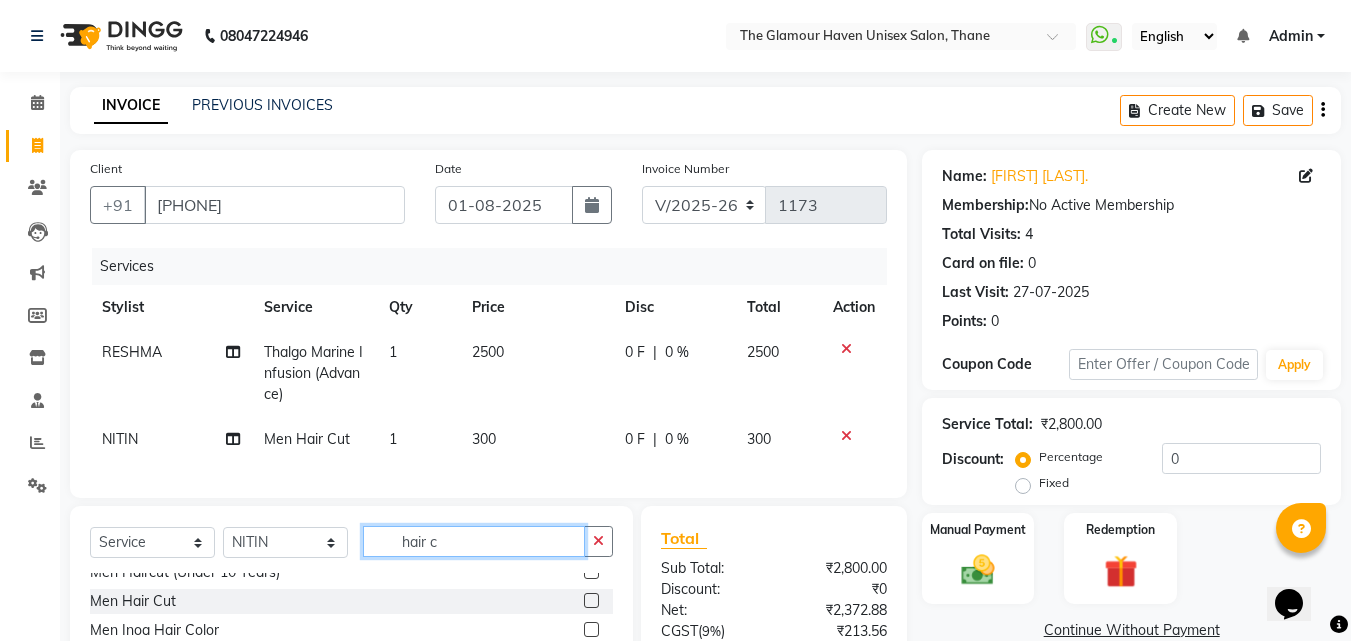 click on "hair c" 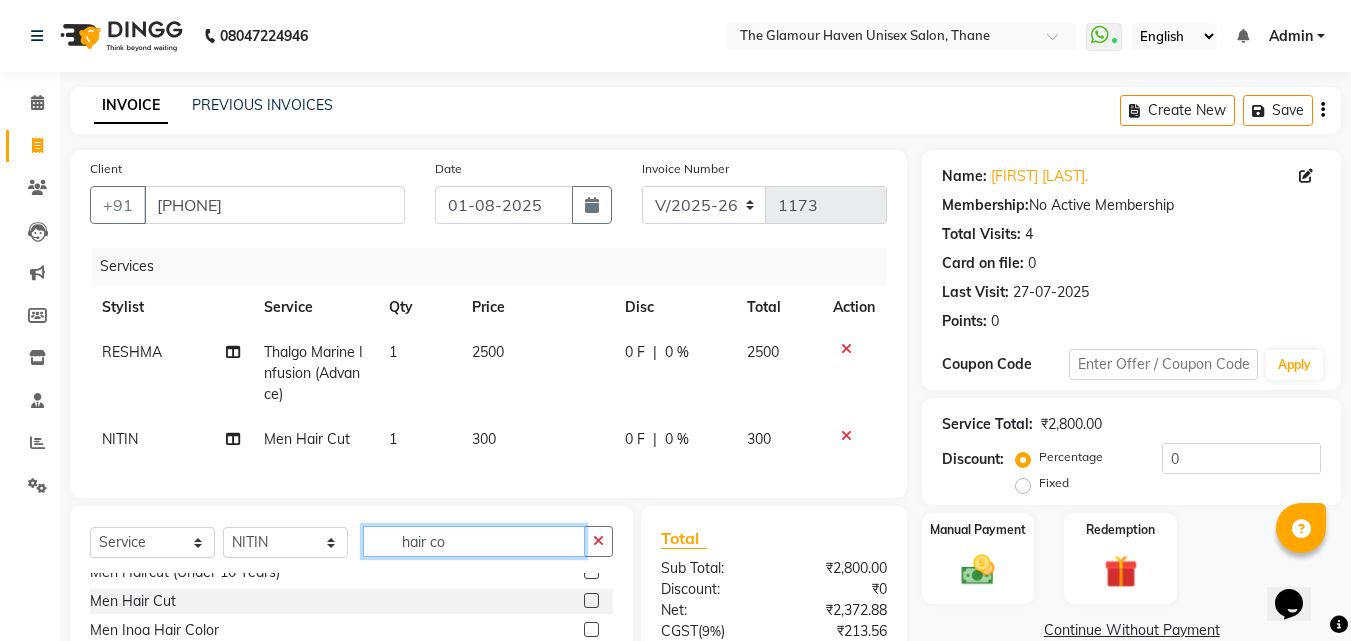scroll, scrollTop: 0, scrollLeft: 0, axis: both 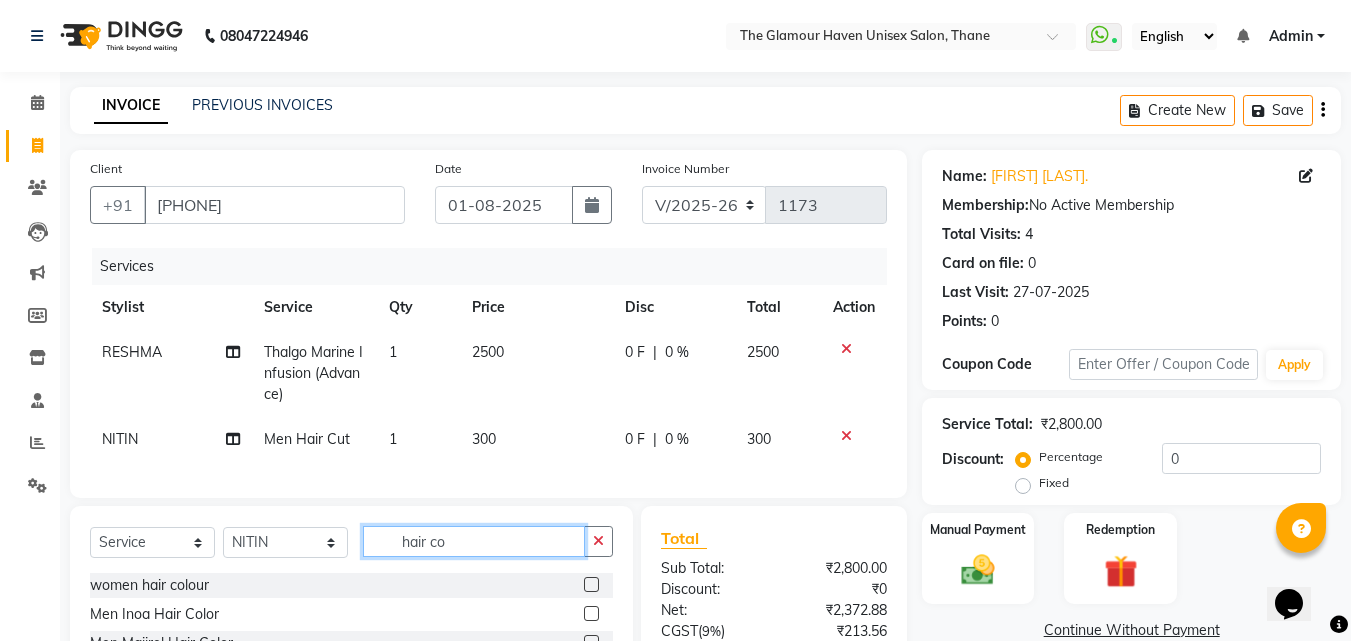 type on "hair co" 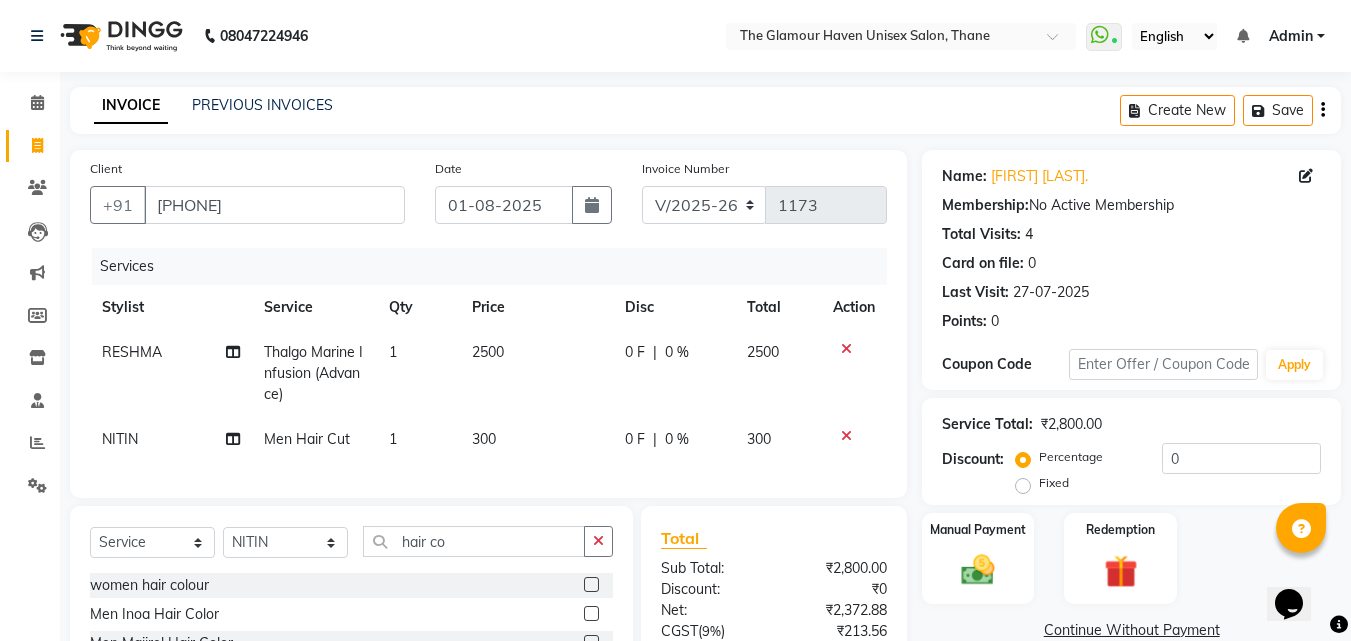 click 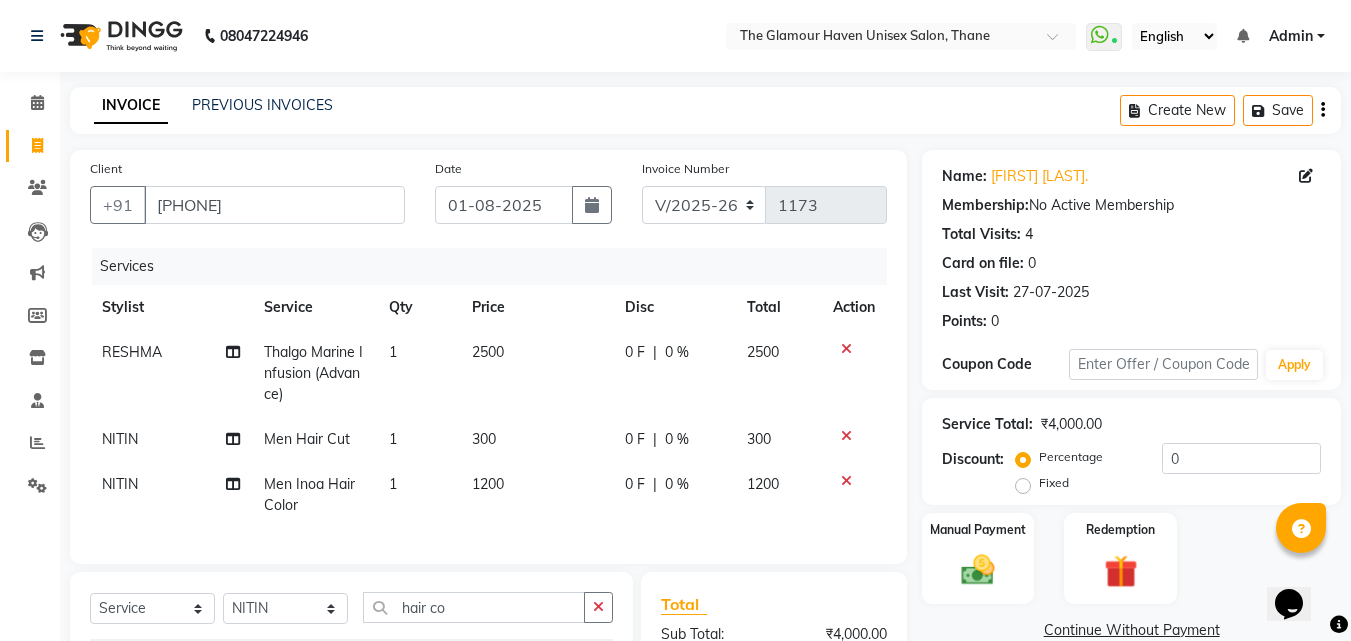 checkbox on "false" 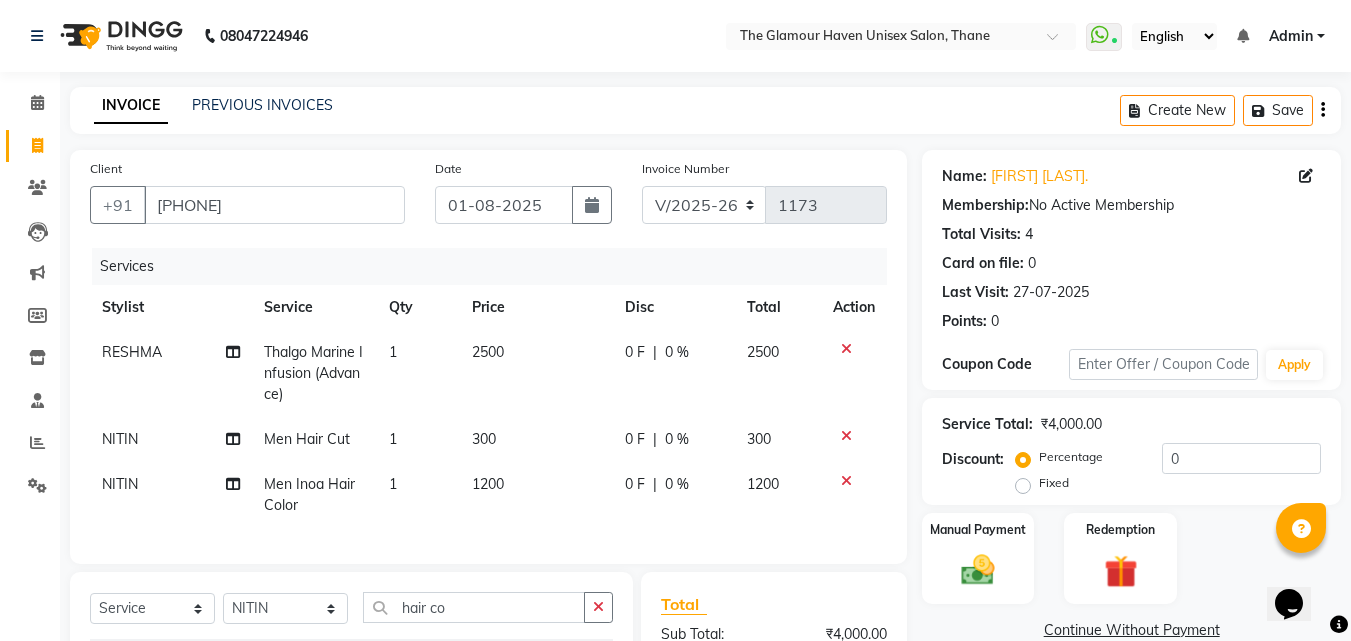 scroll, scrollTop: 200, scrollLeft: 0, axis: vertical 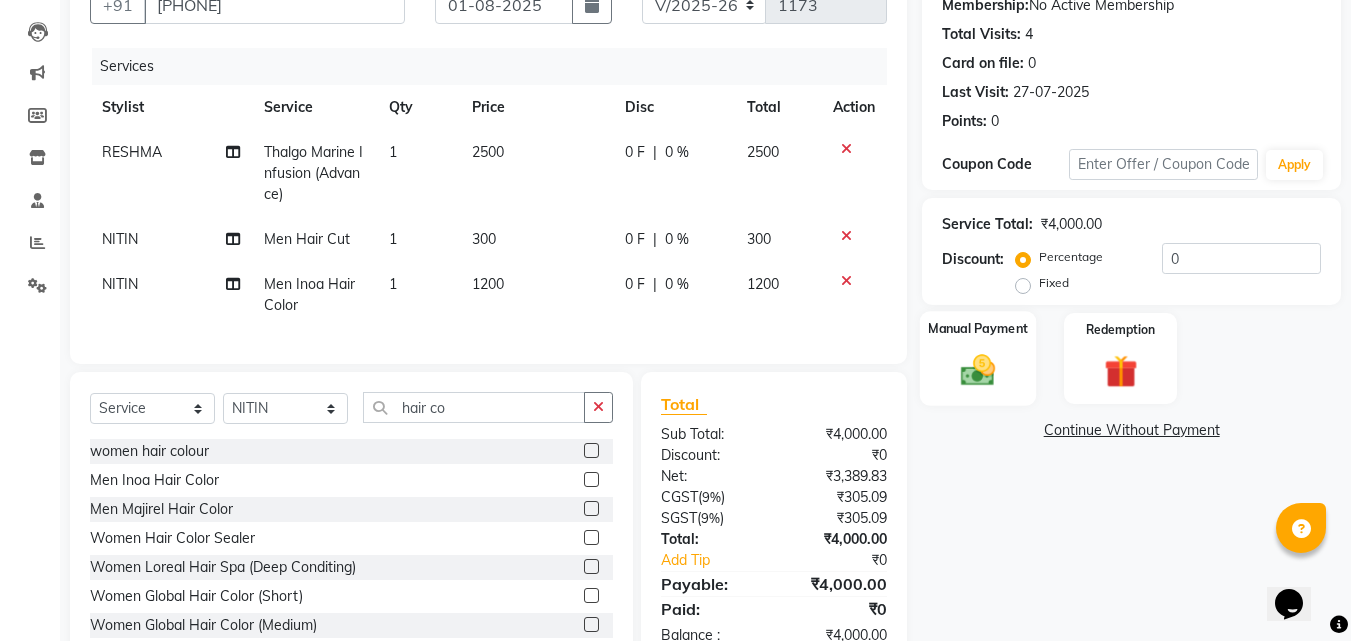 click 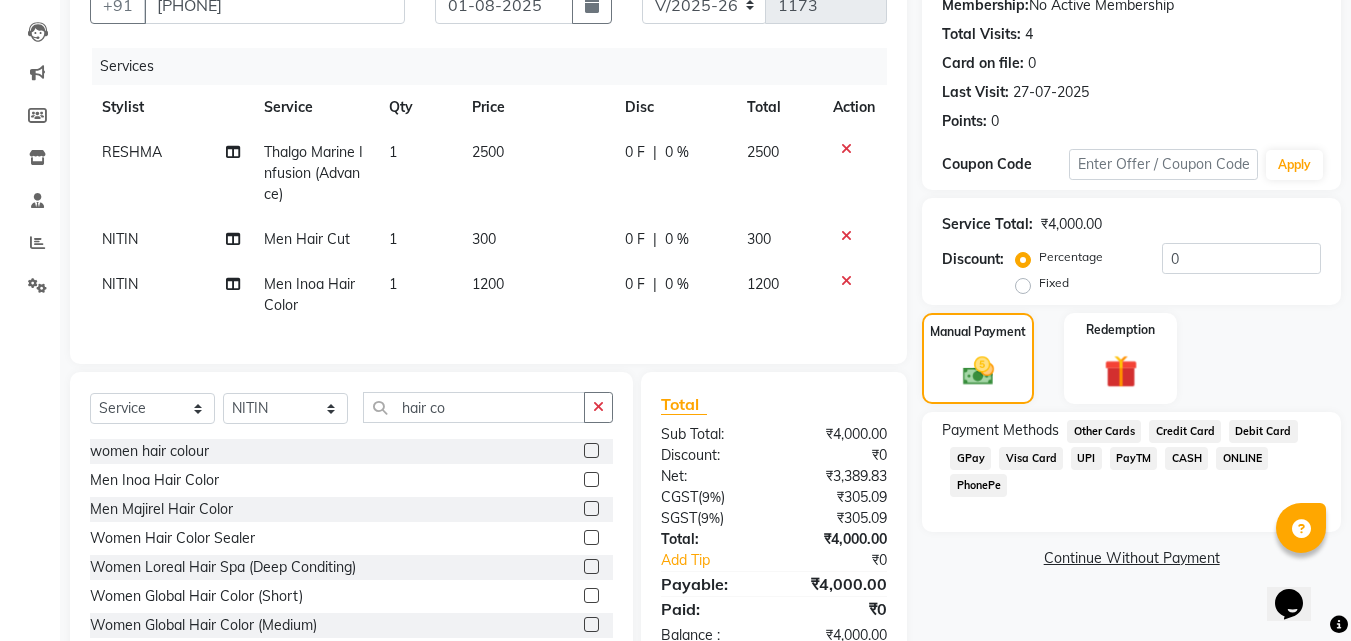 click on "GPay" 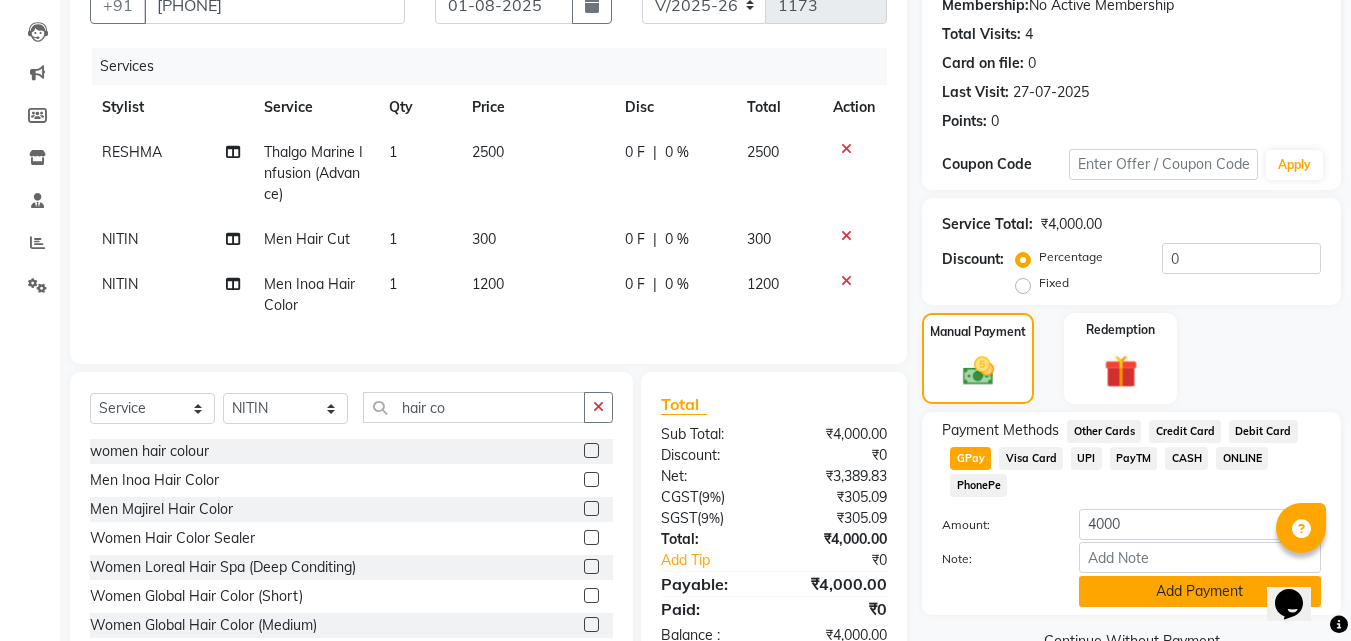 click on "Add Payment" 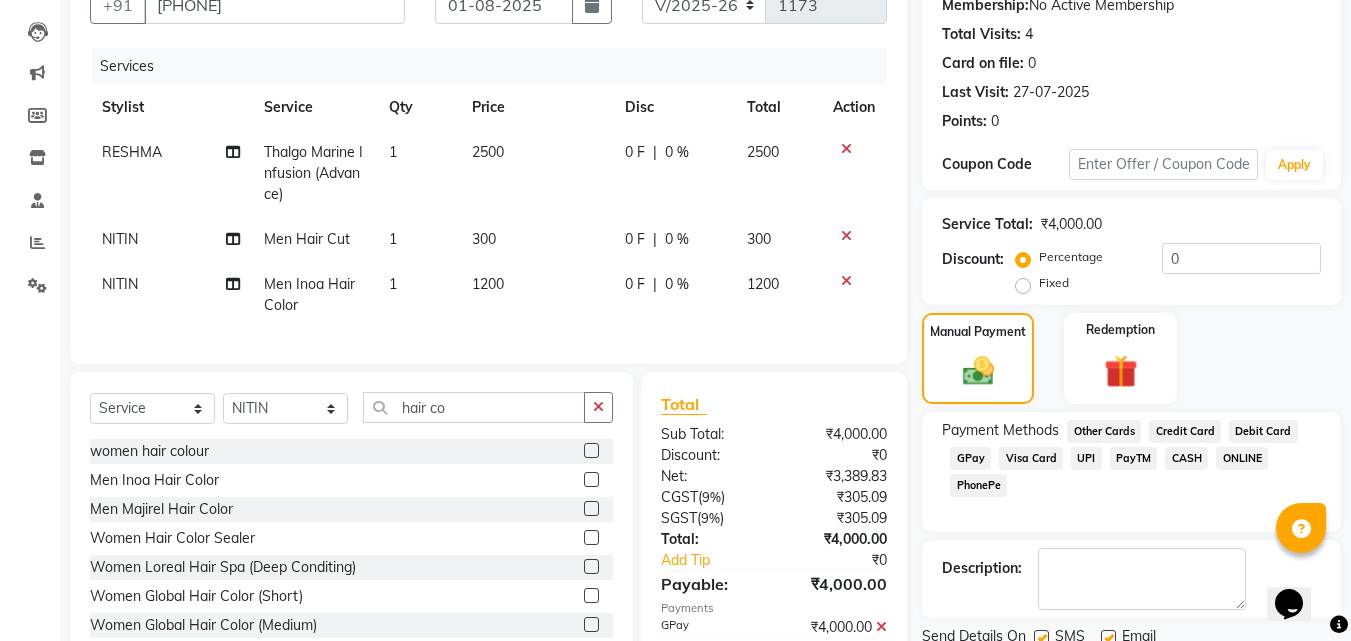 scroll, scrollTop: 312, scrollLeft: 0, axis: vertical 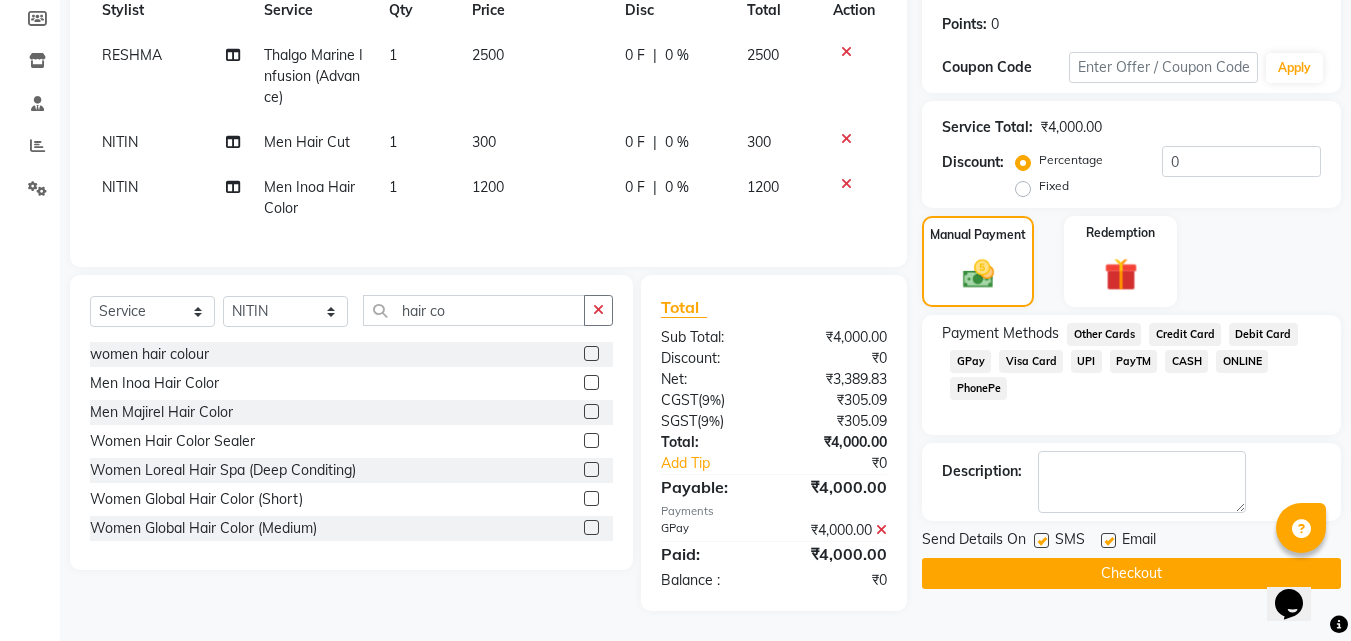 click 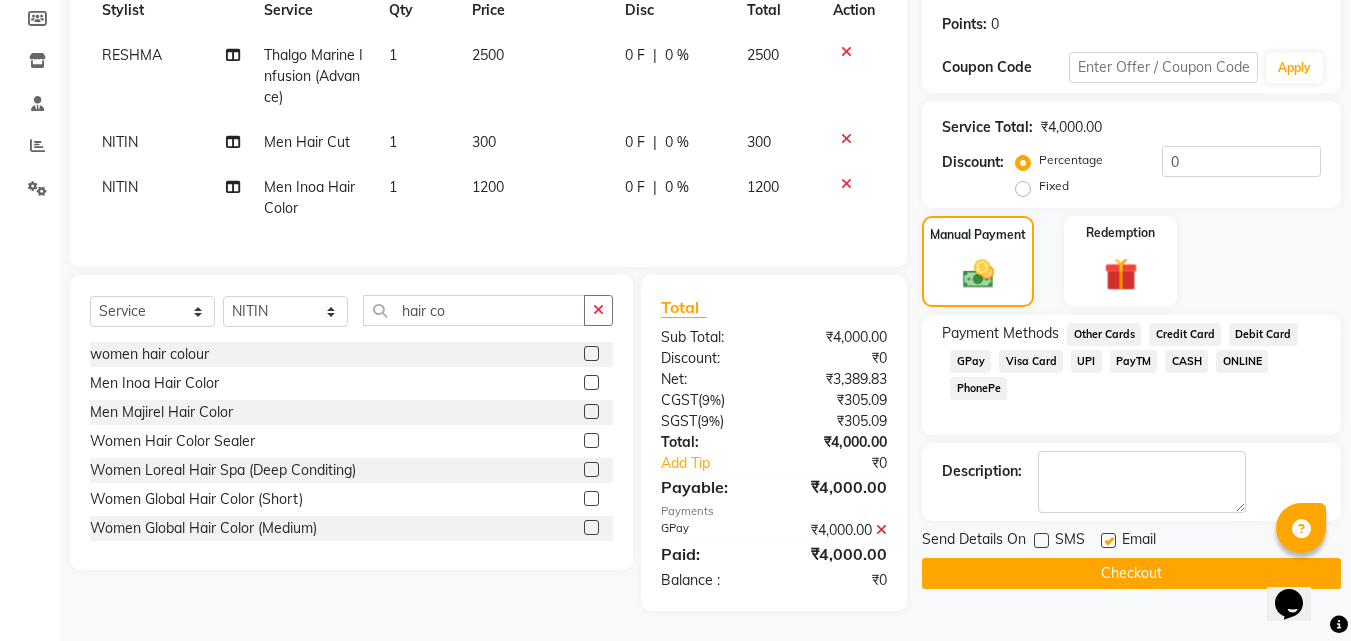 click on "Checkout" 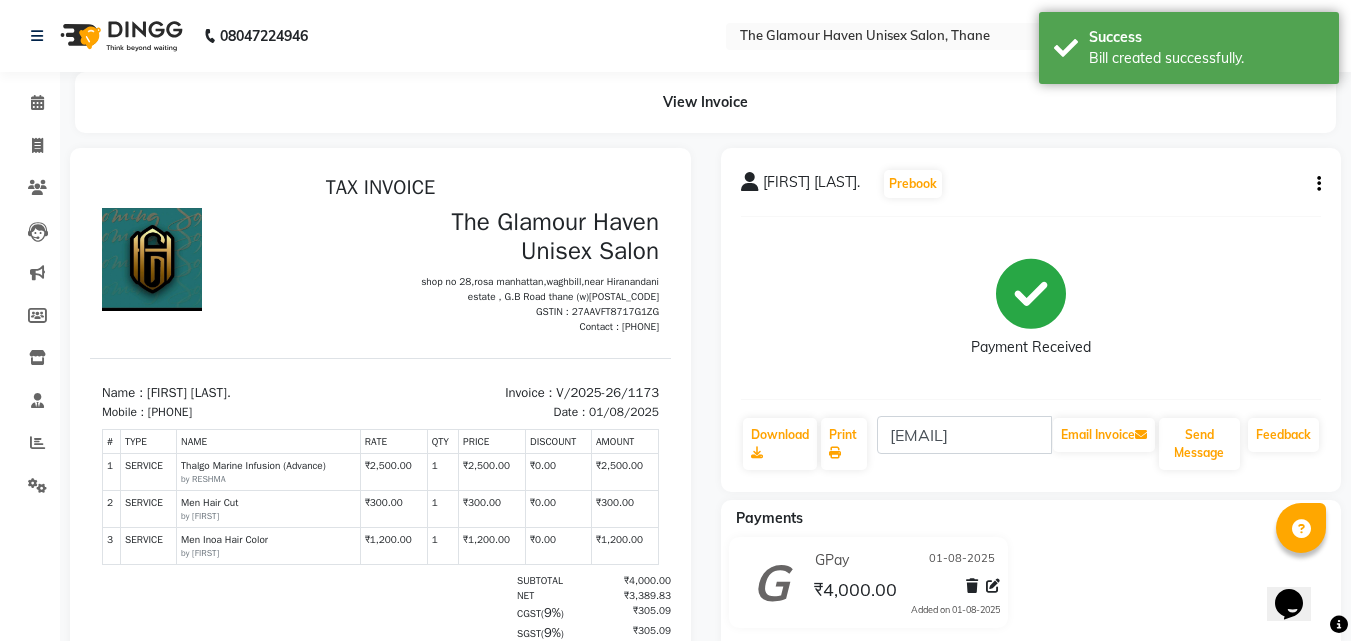 scroll, scrollTop: 0, scrollLeft: 0, axis: both 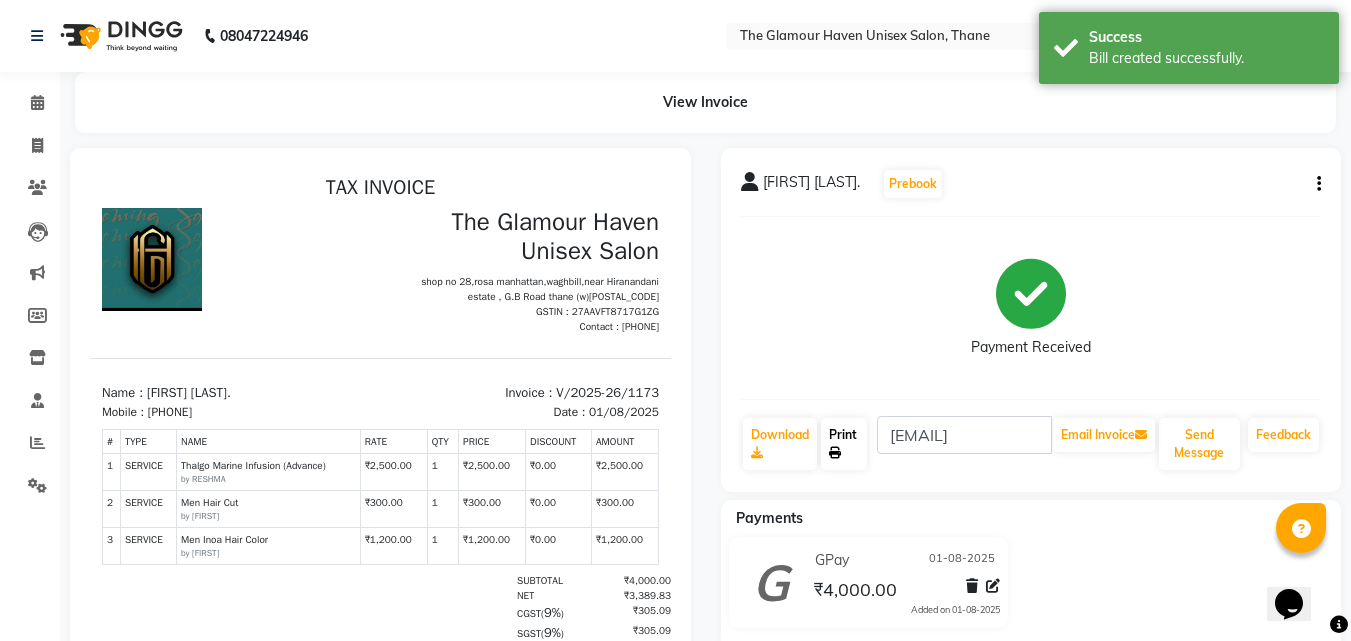 click on "Print" 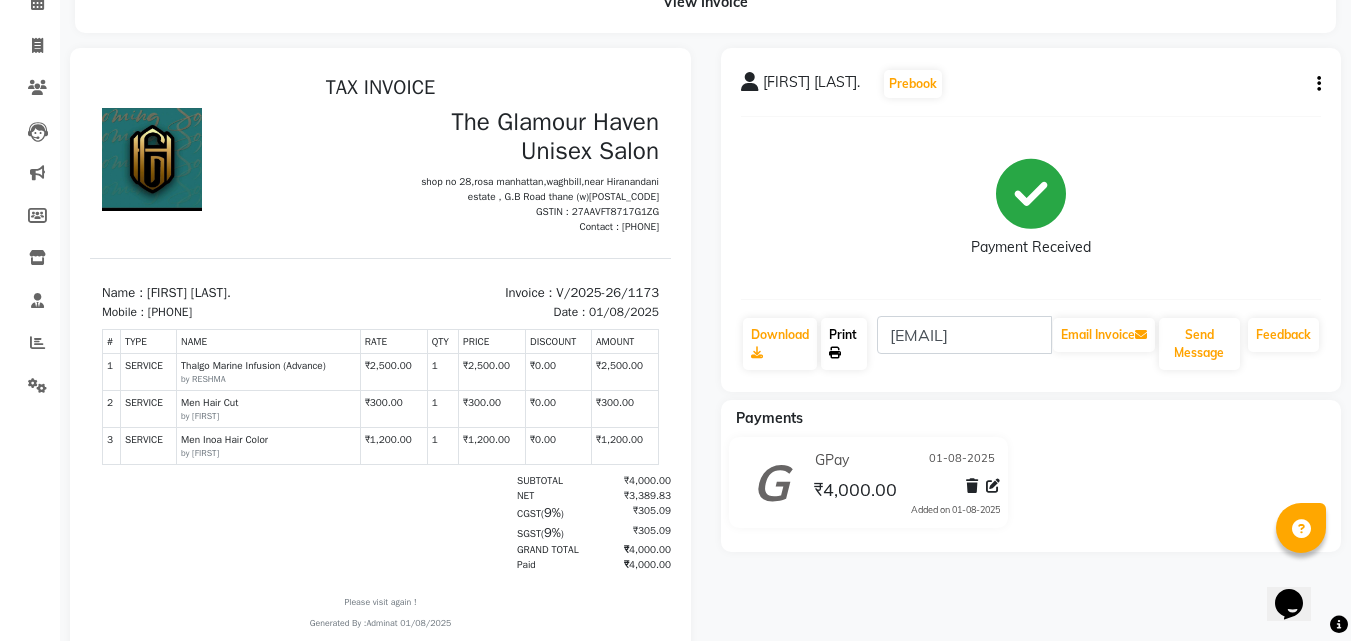 scroll, scrollTop: 0, scrollLeft: 0, axis: both 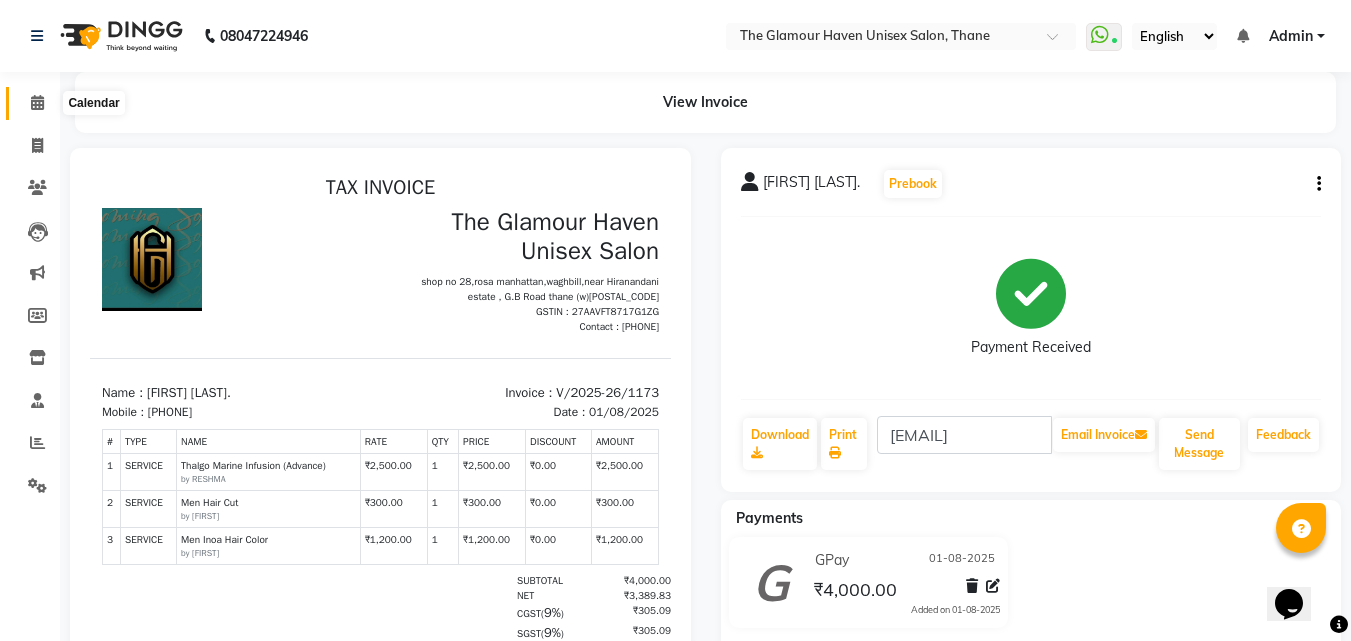 click 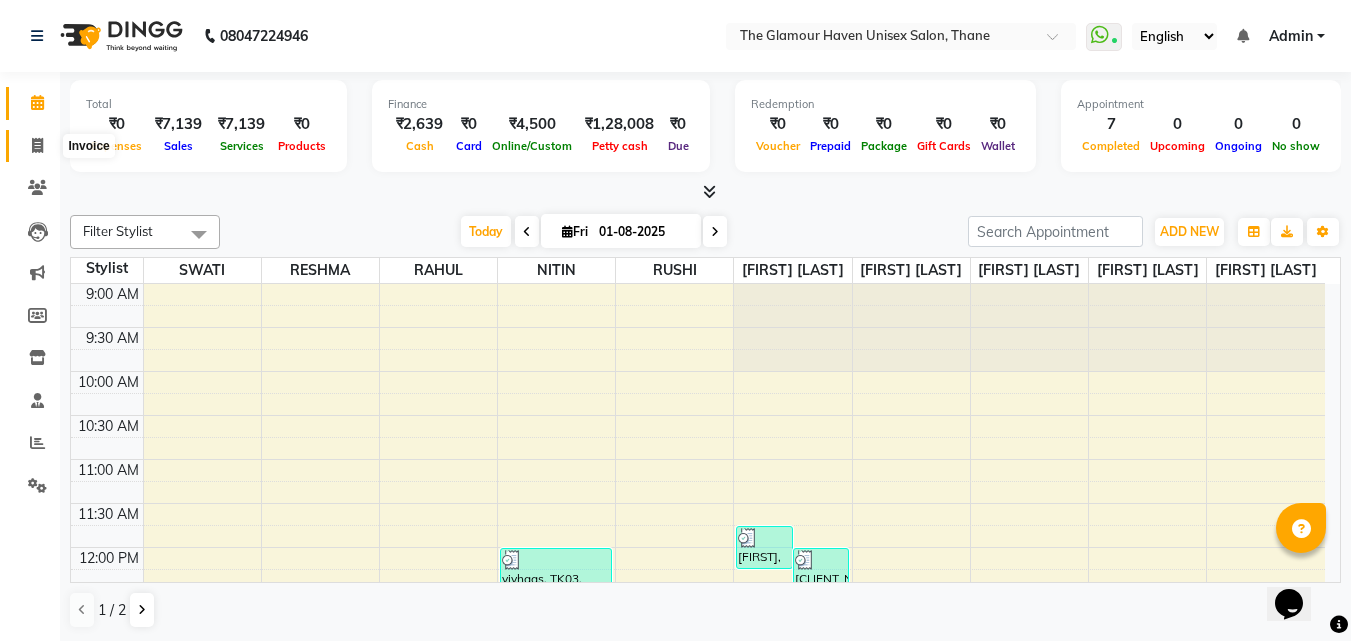 click 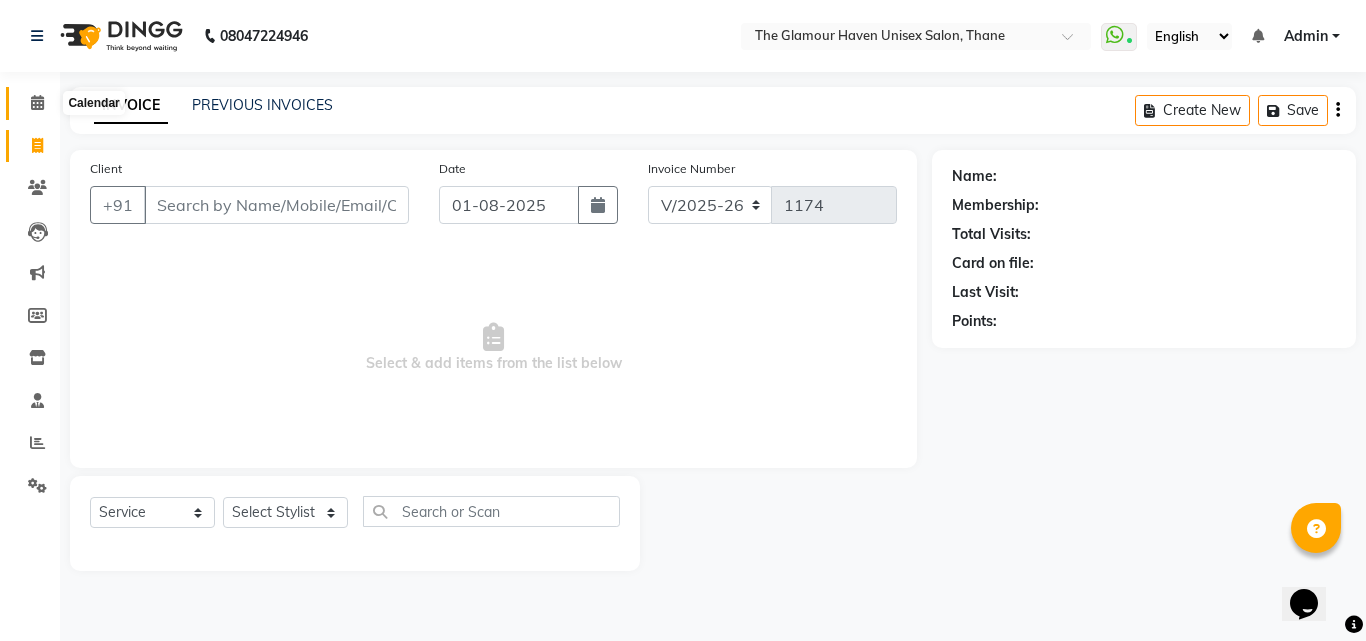click 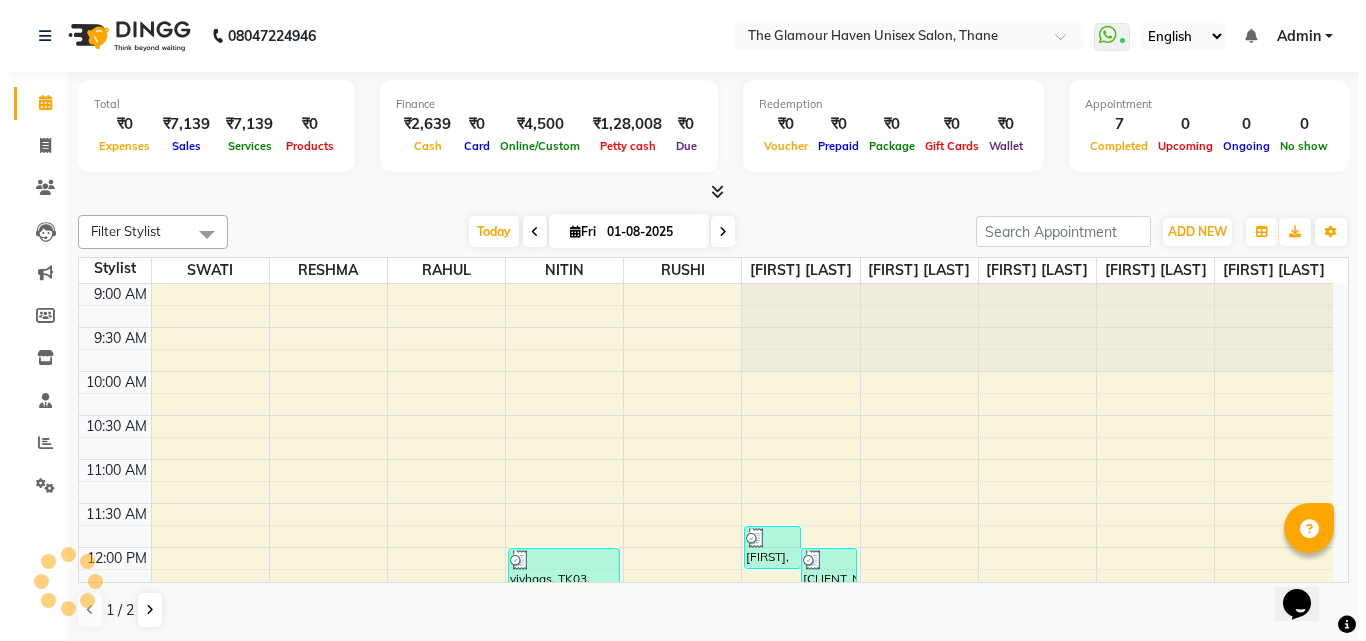 scroll, scrollTop: 617, scrollLeft: 0, axis: vertical 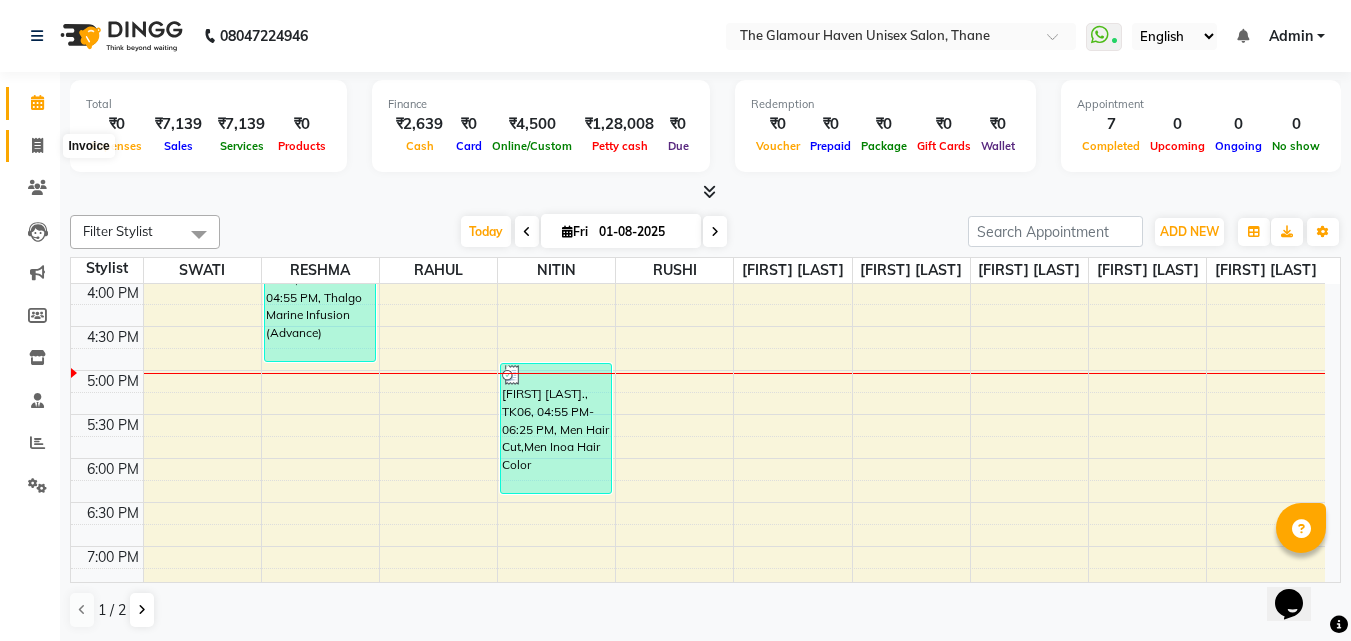 click 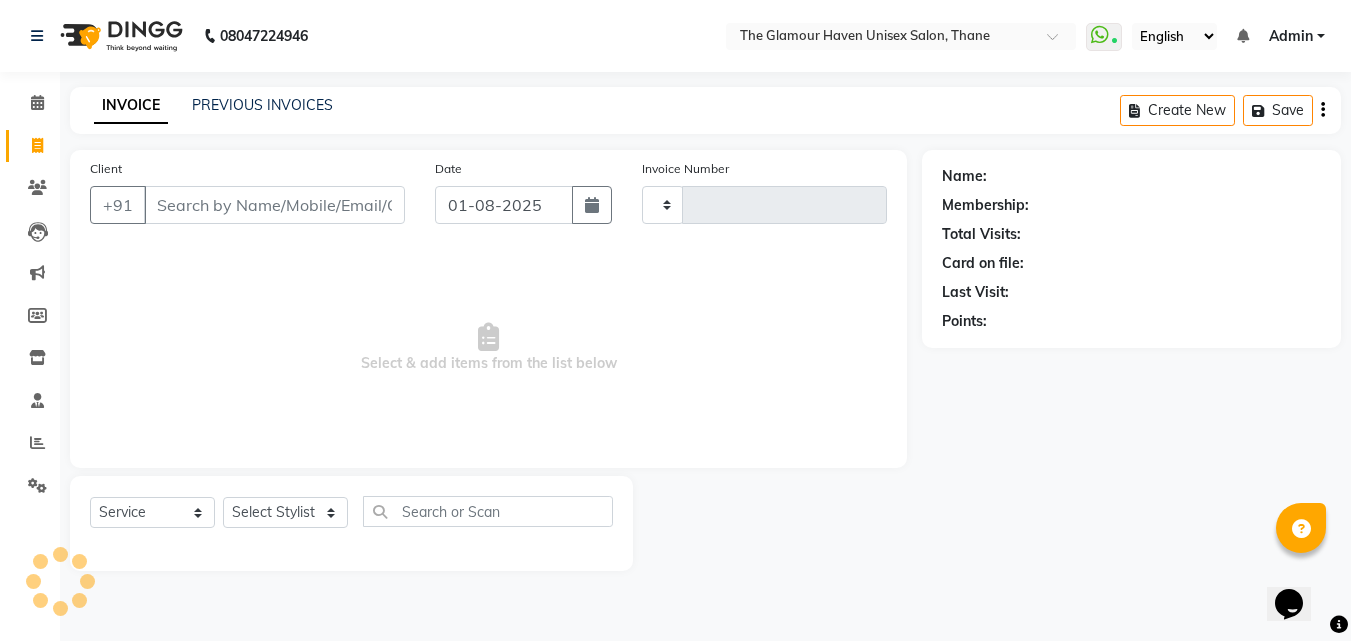 type on "1174" 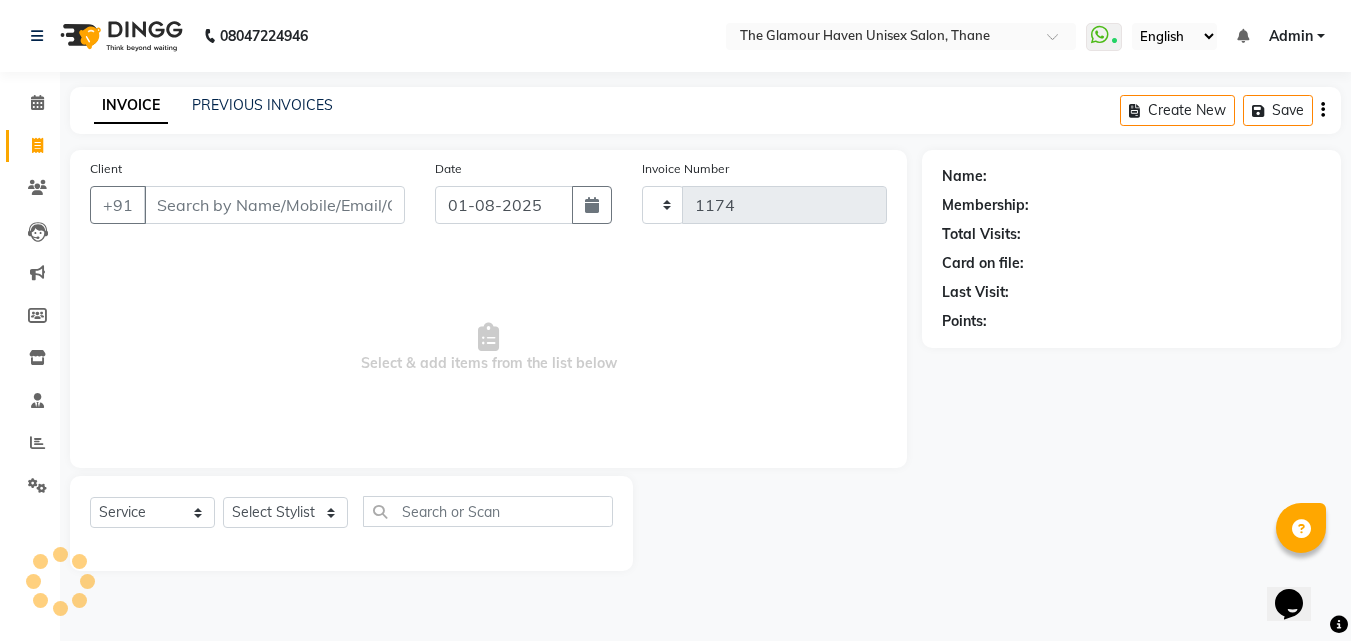 select on "7124" 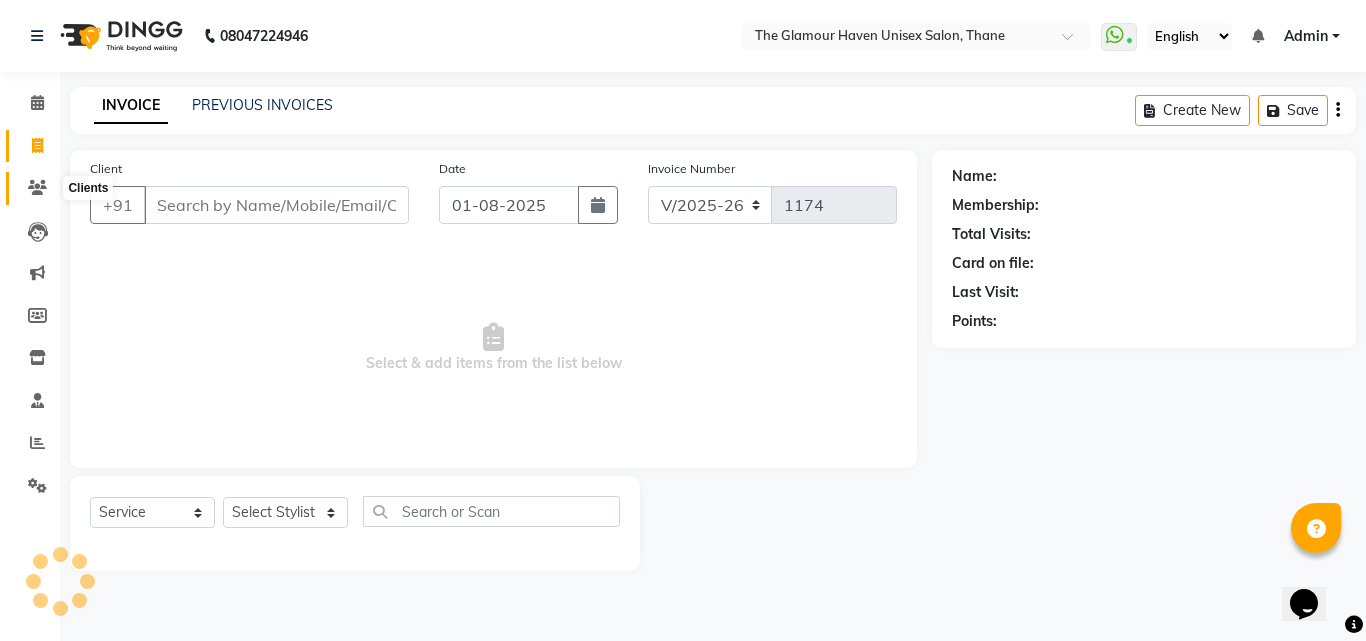 click 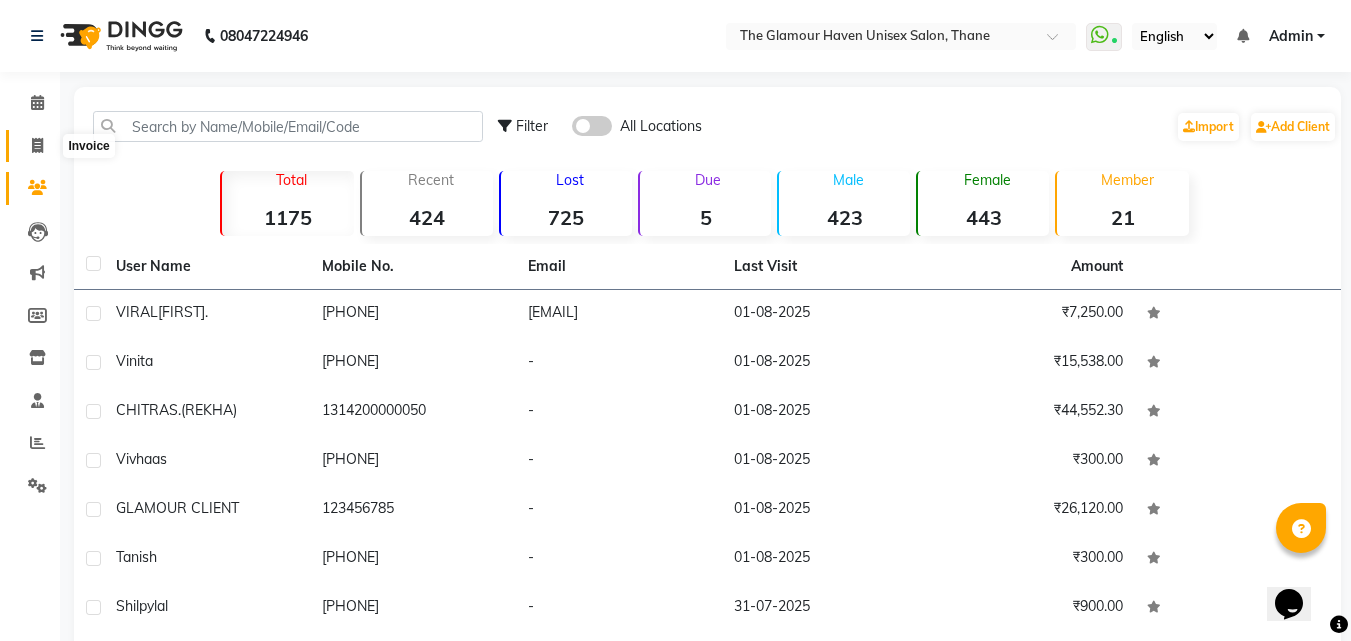 click 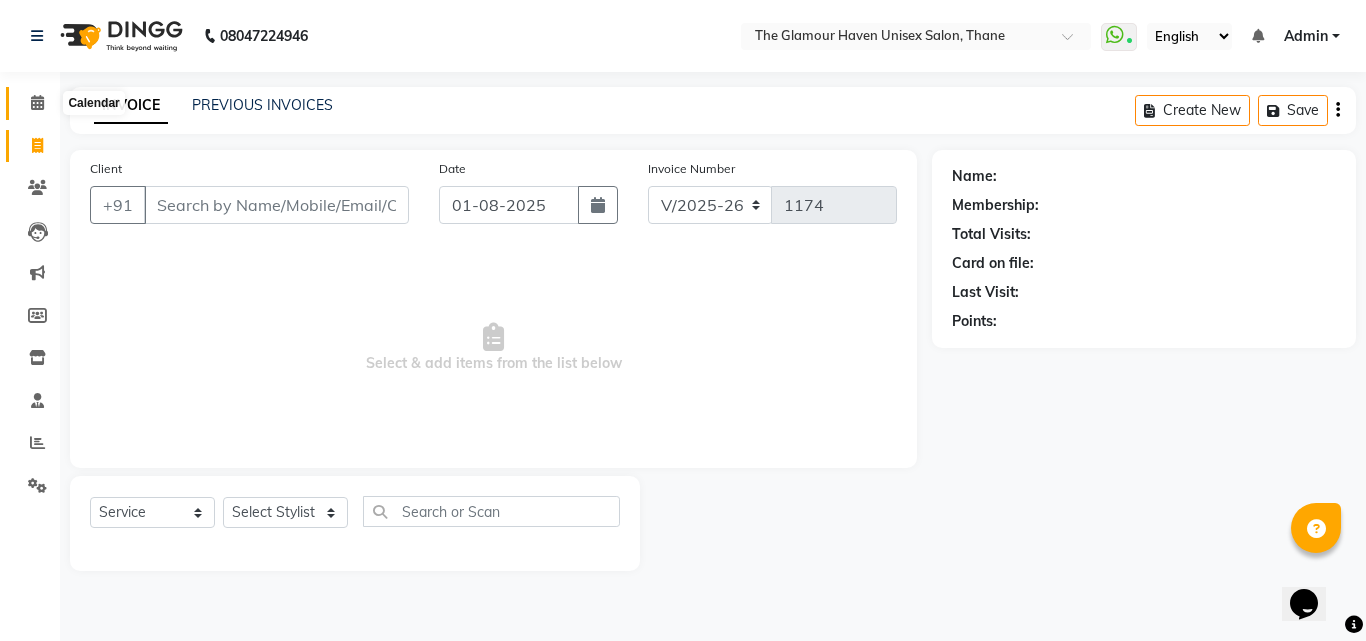 click 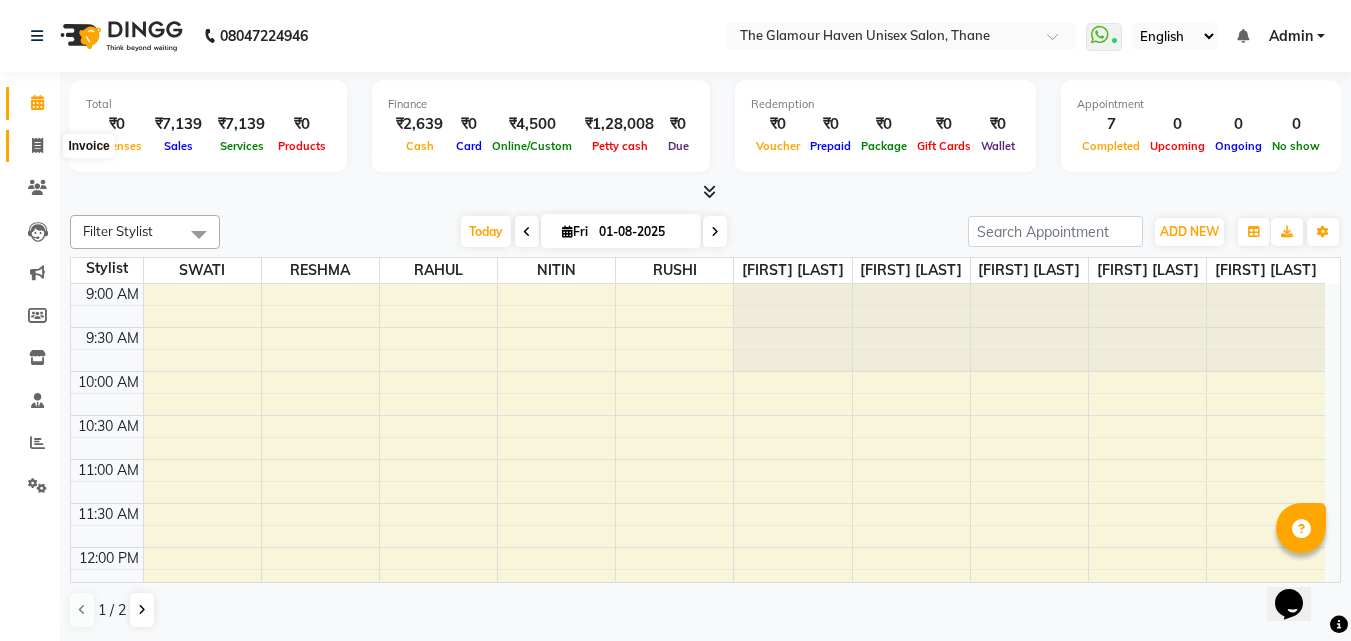 click 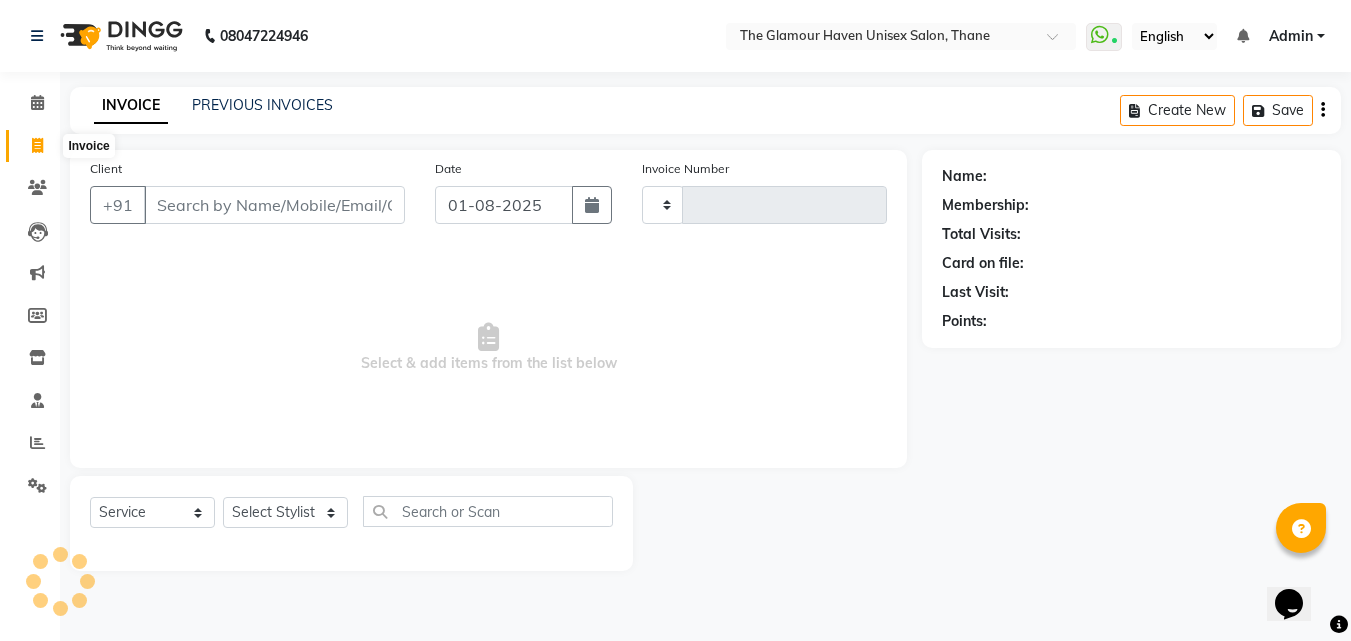 type on "1174" 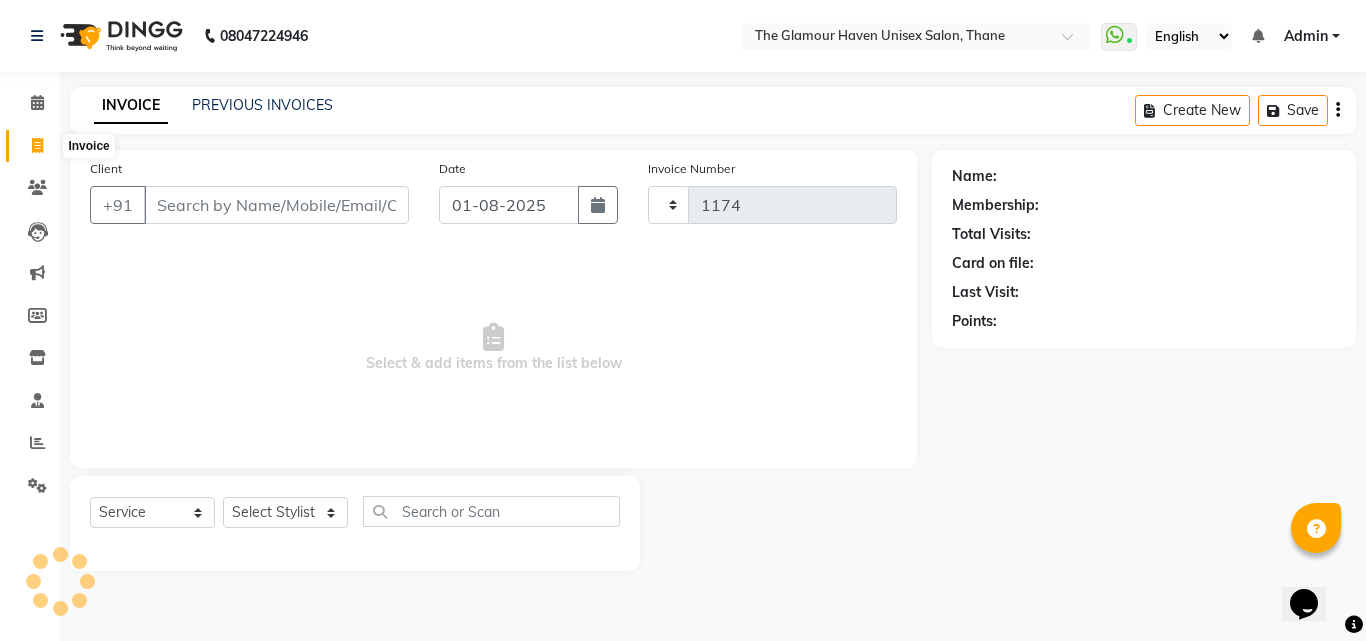 select on "7124" 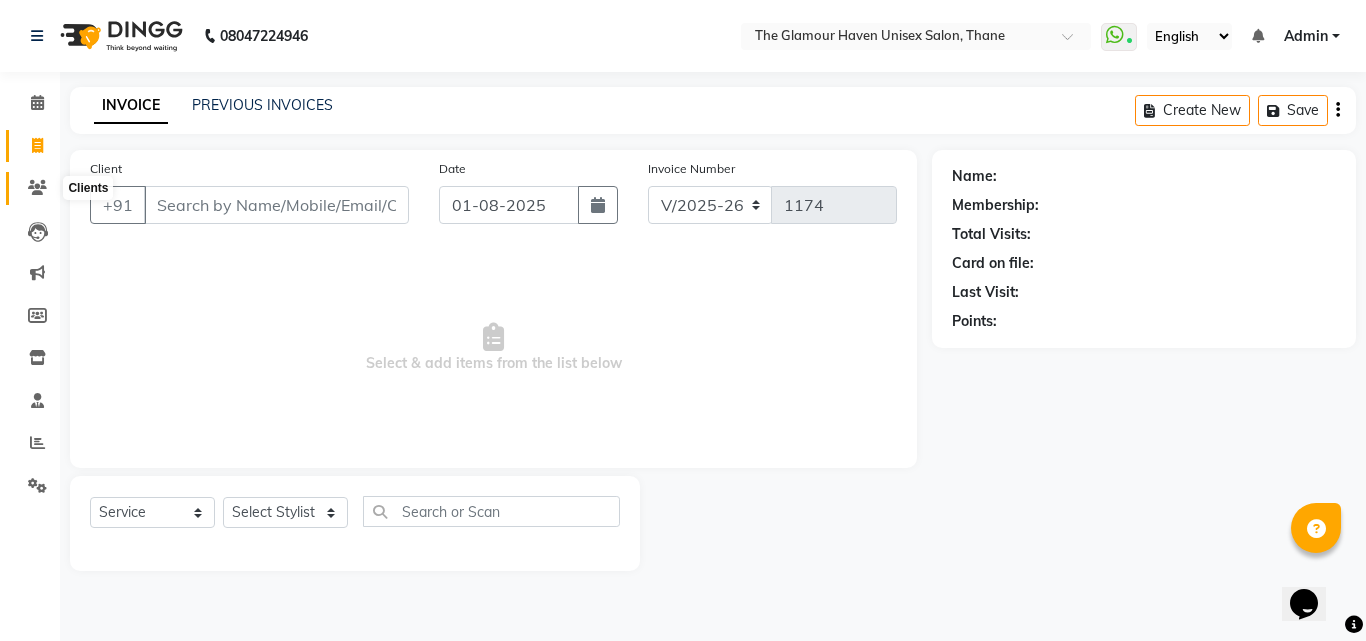 click 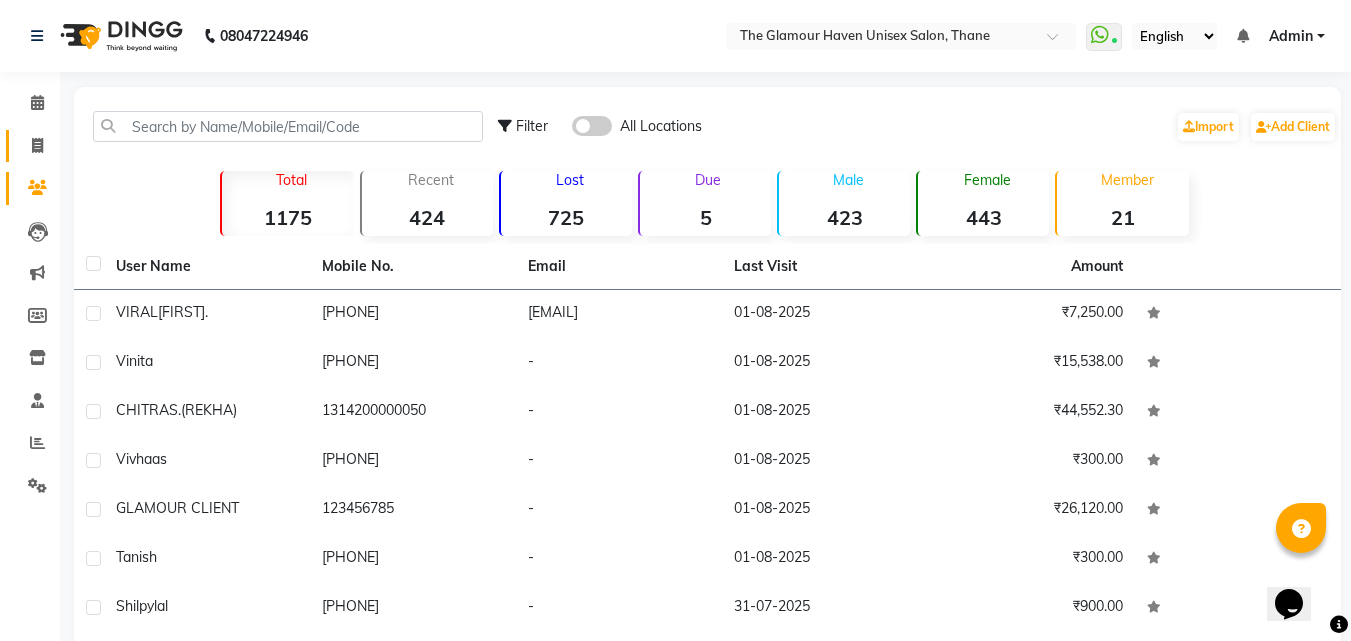 click on "Invoice" 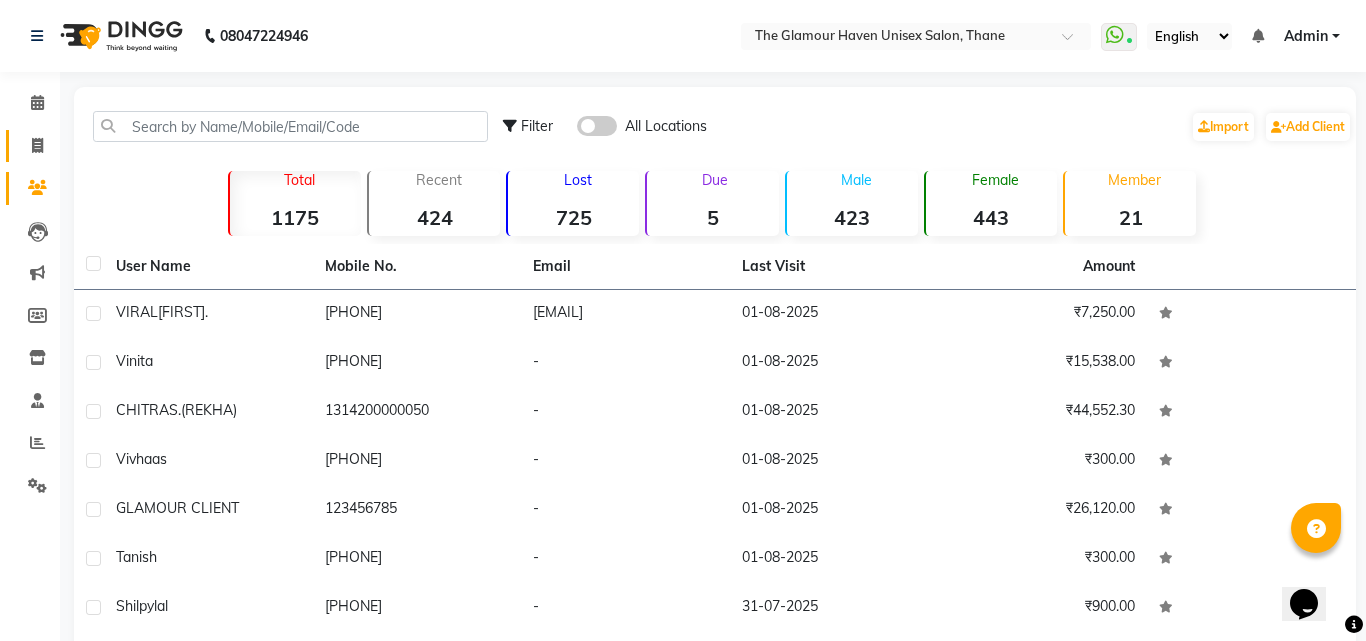select on "7124" 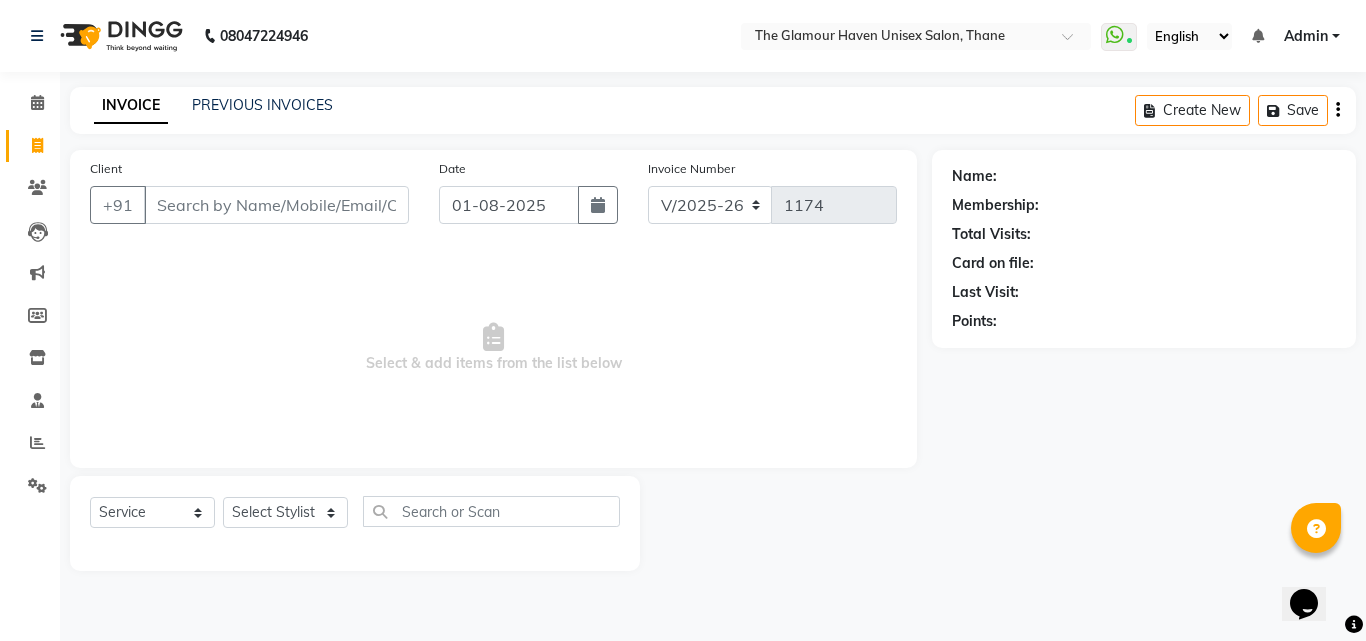 click on "Select & add items from the list below" at bounding box center [493, 348] 